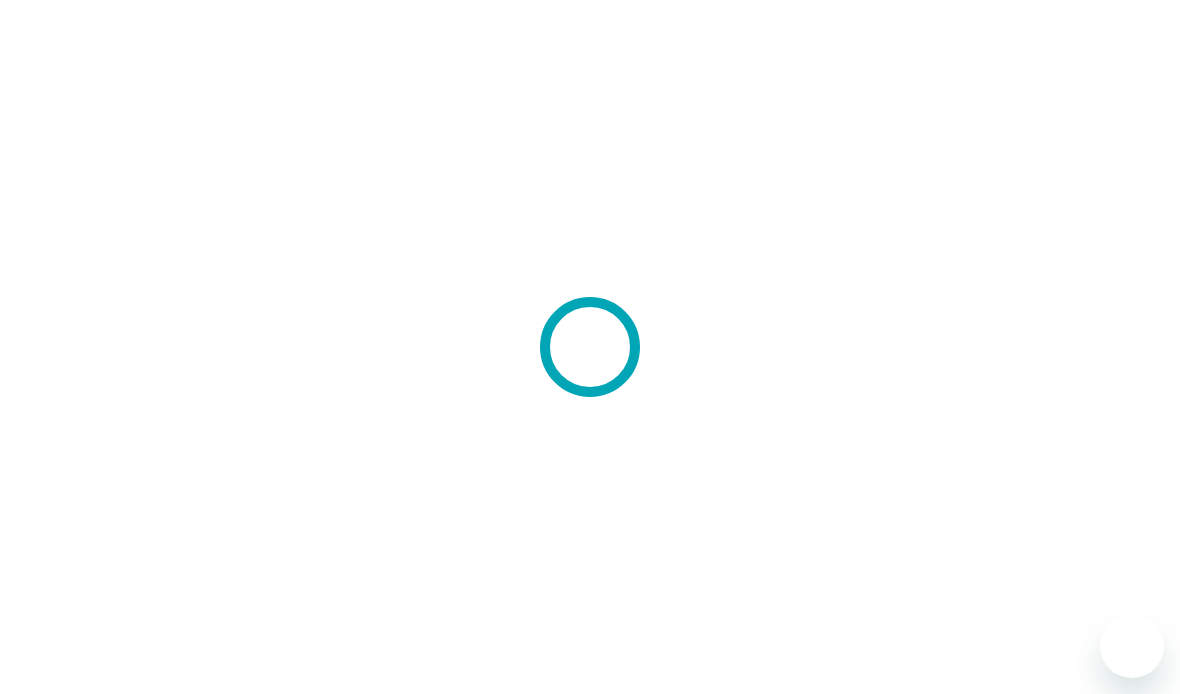 scroll, scrollTop: 0, scrollLeft: 0, axis: both 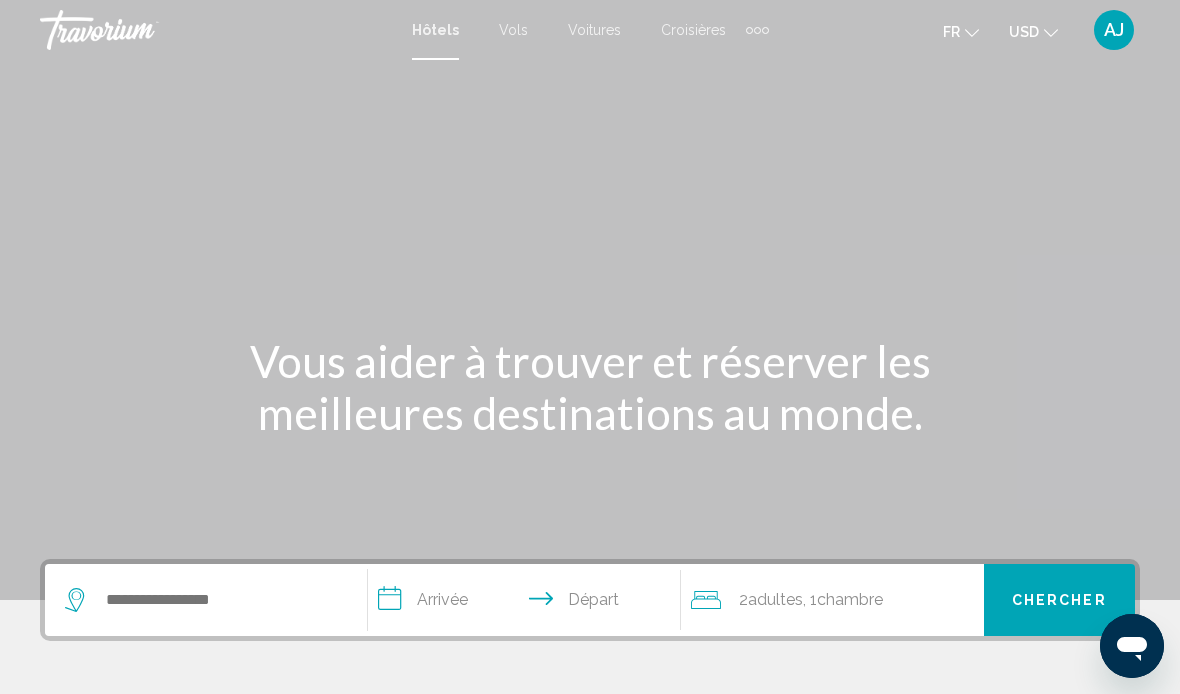 click on "USD
USD ($) MXN (Mex$) CAD (Can$) GBP (£) EUR (€) AUD (A$) NZD (NZ$) CNY (CN¥)" 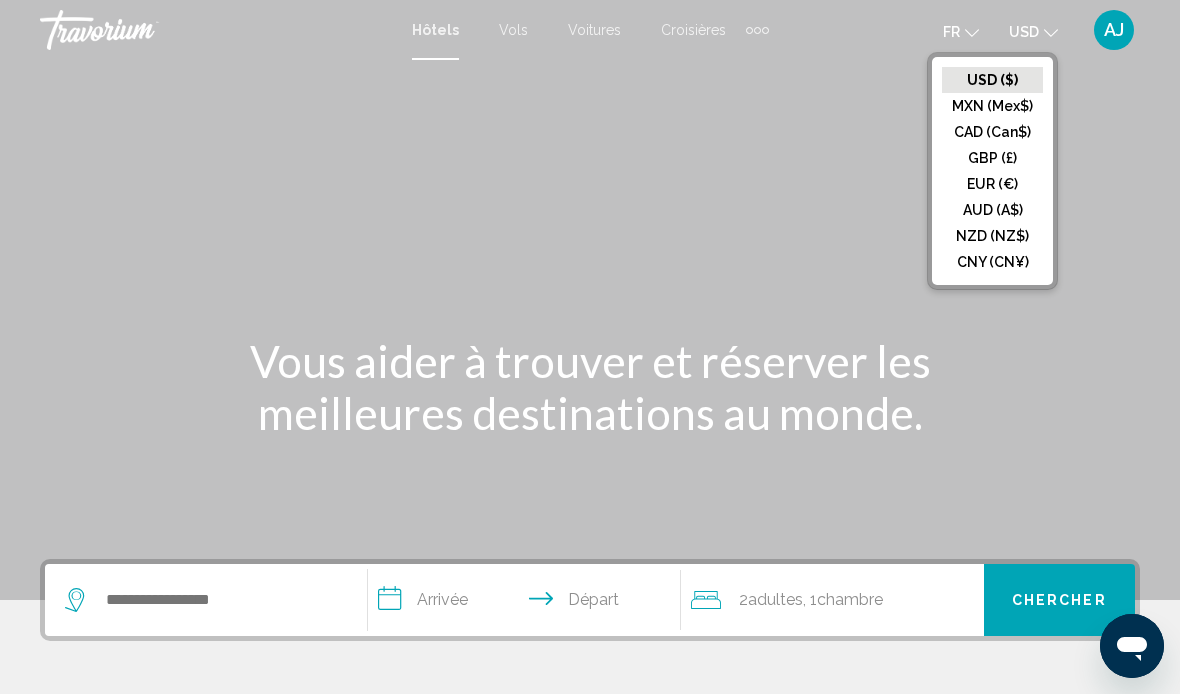 click on "EUR (€)" 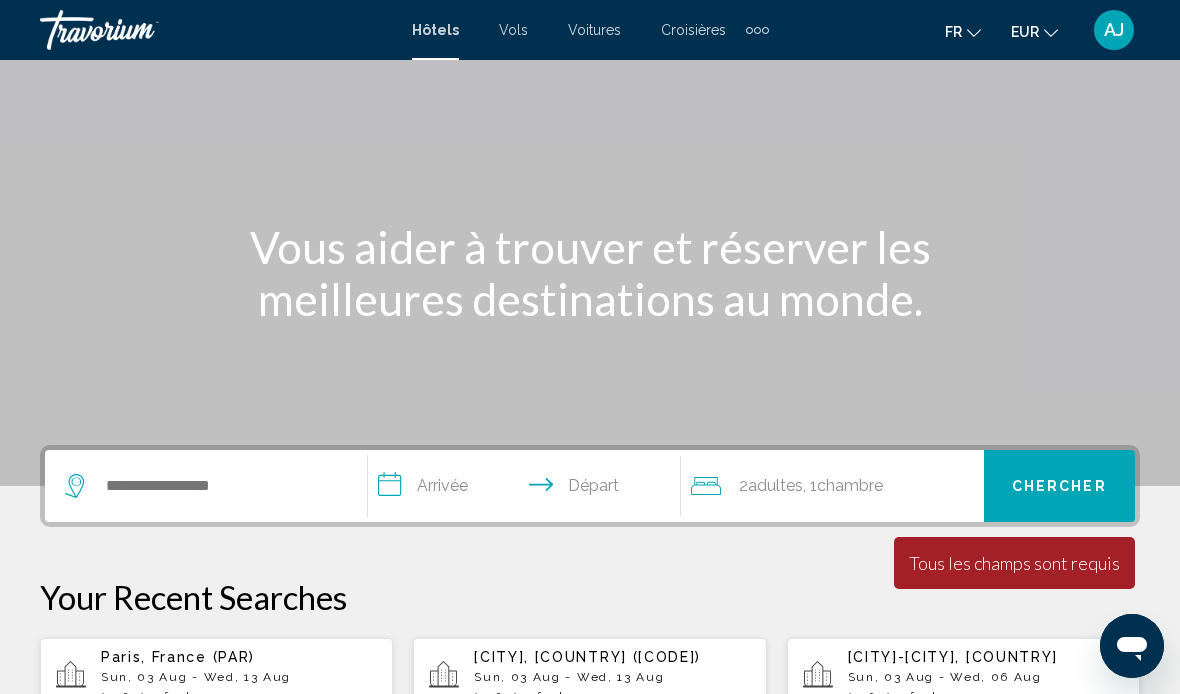 click on "**********" at bounding box center [528, 489] 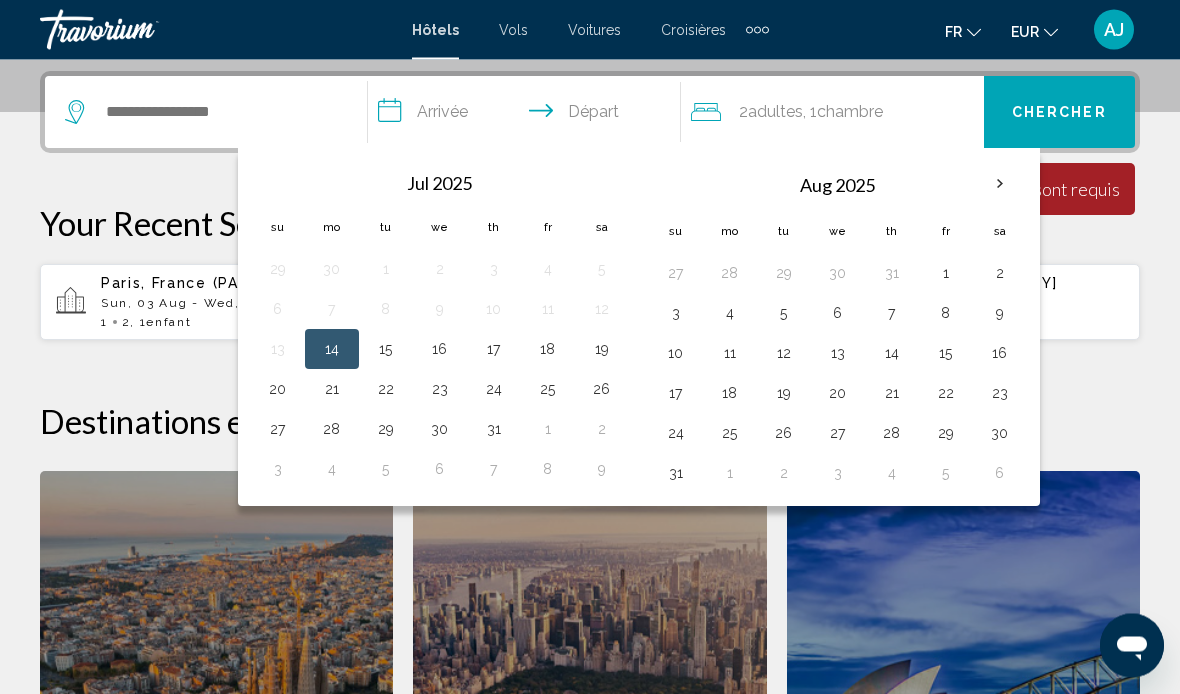 scroll, scrollTop: 494, scrollLeft: 0, axis: vertical 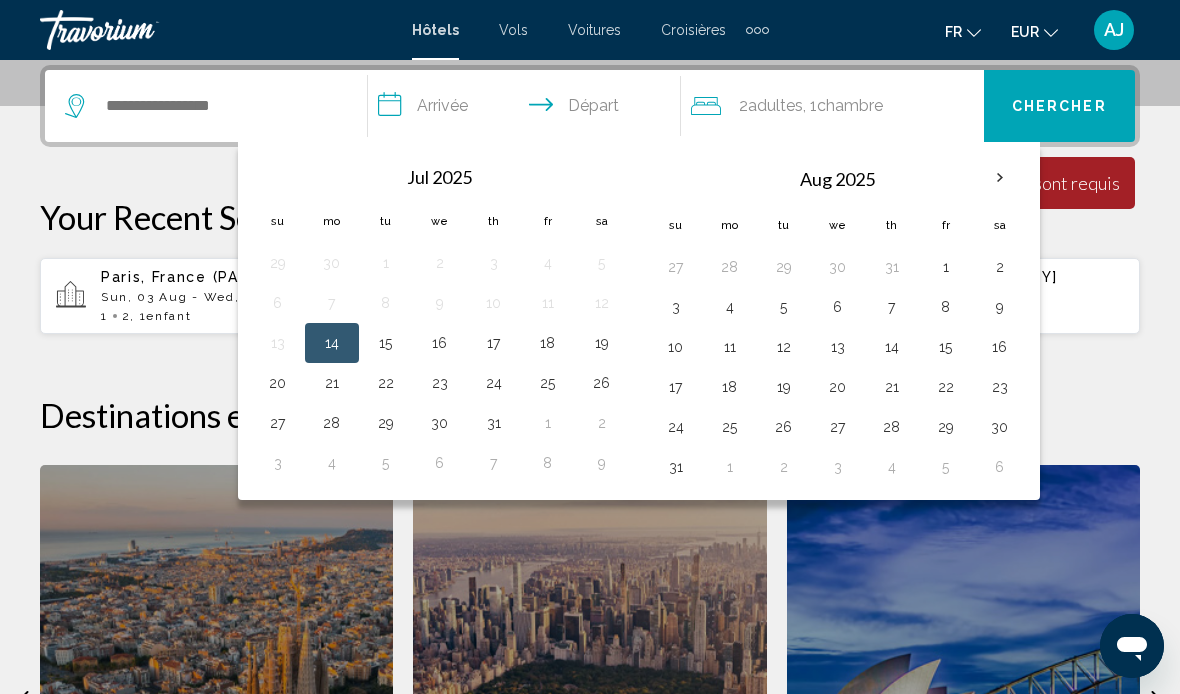 click on "3" at bounding box center [676, 307] 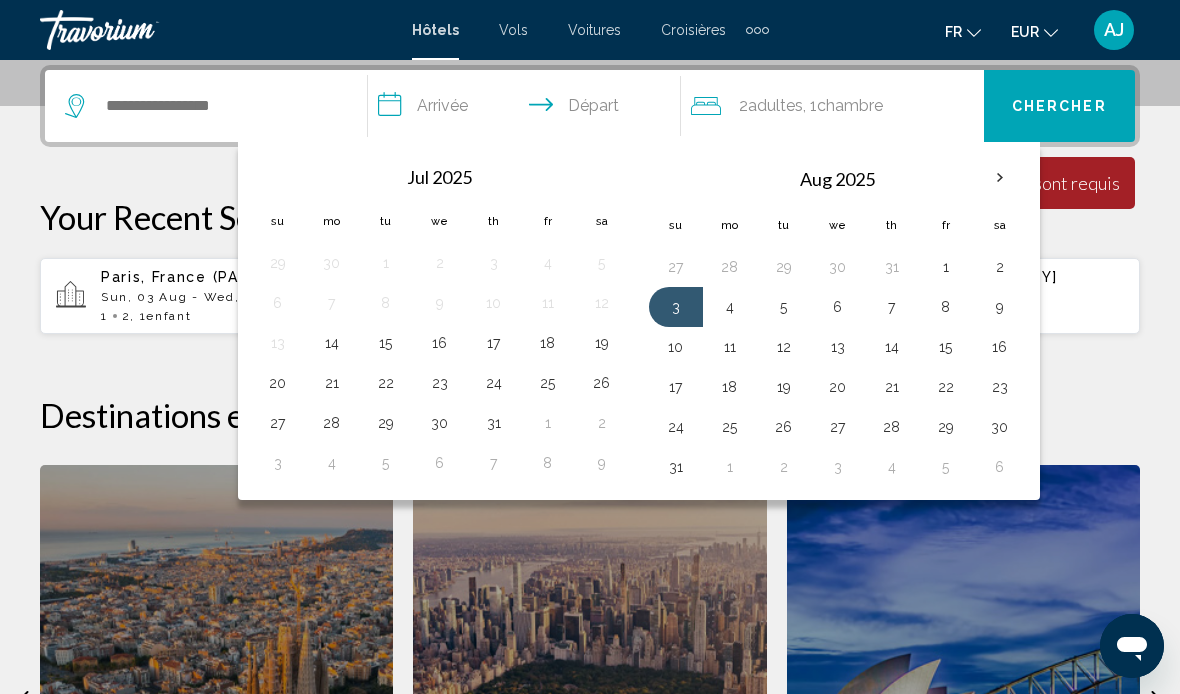 click on "**********" at bounding box center (528, 109) 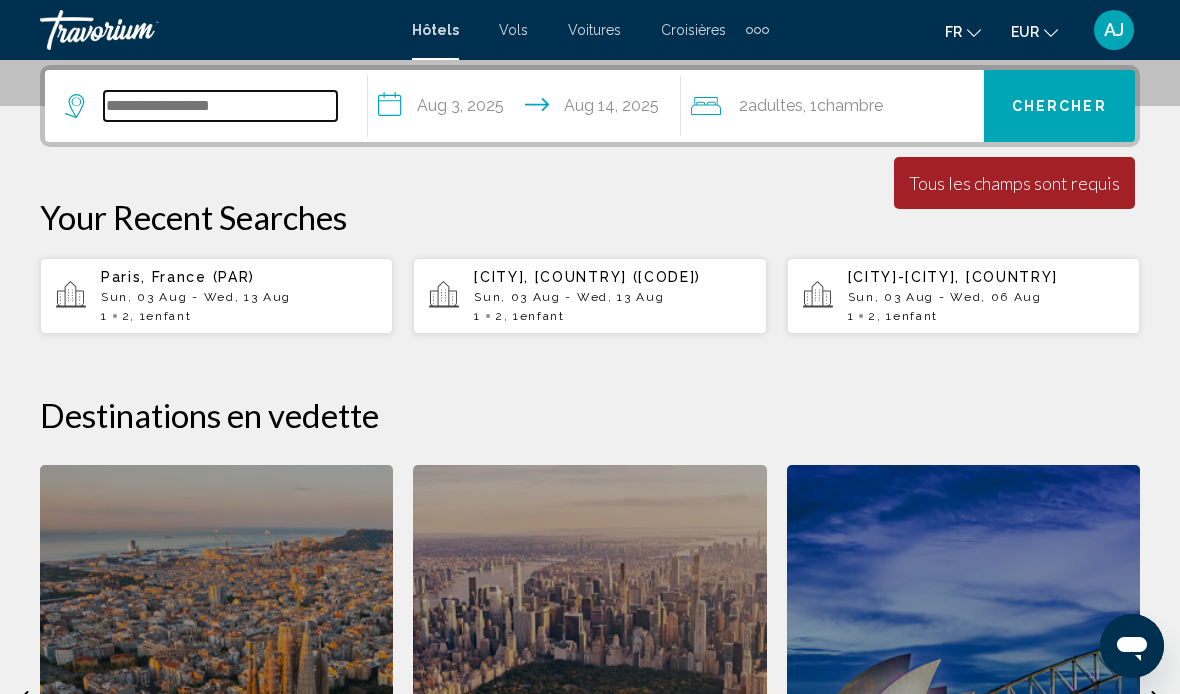 click at bounding box center [220, 106] 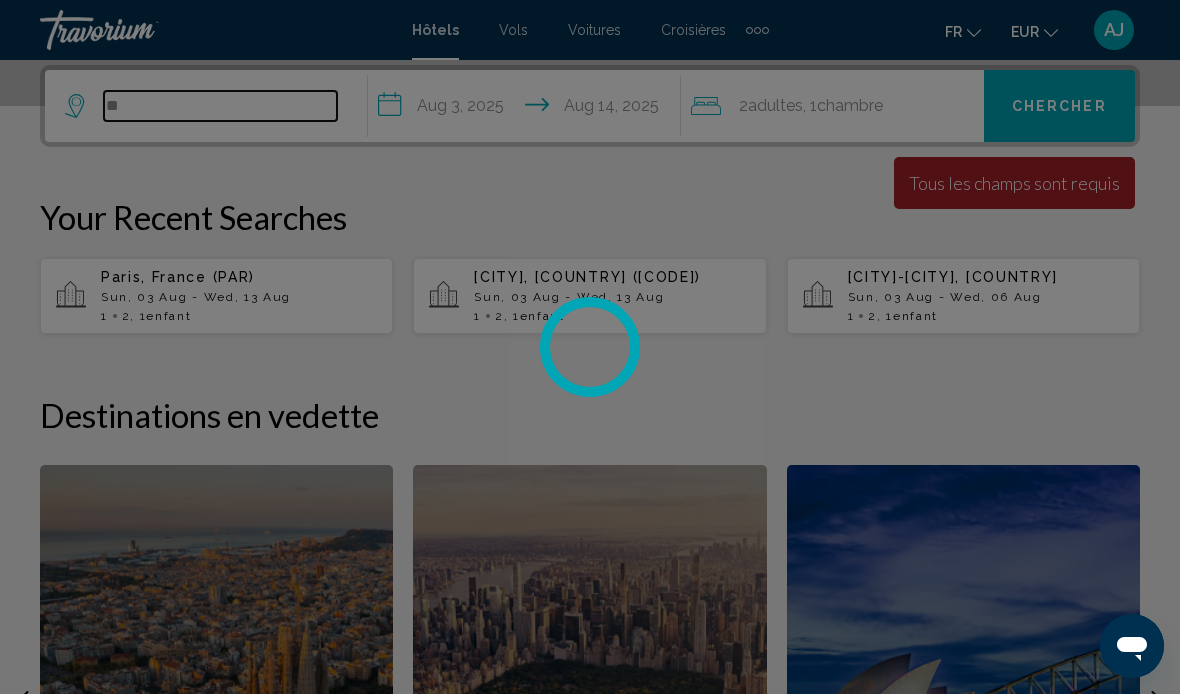 type on "*" 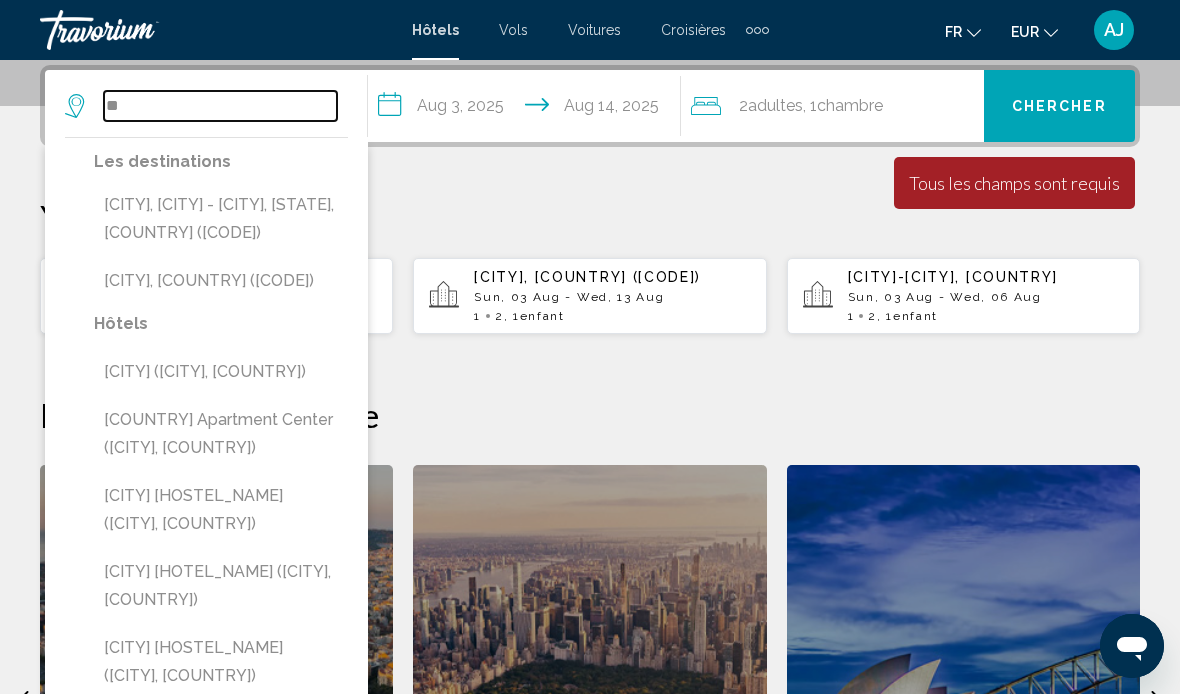 type on "*" 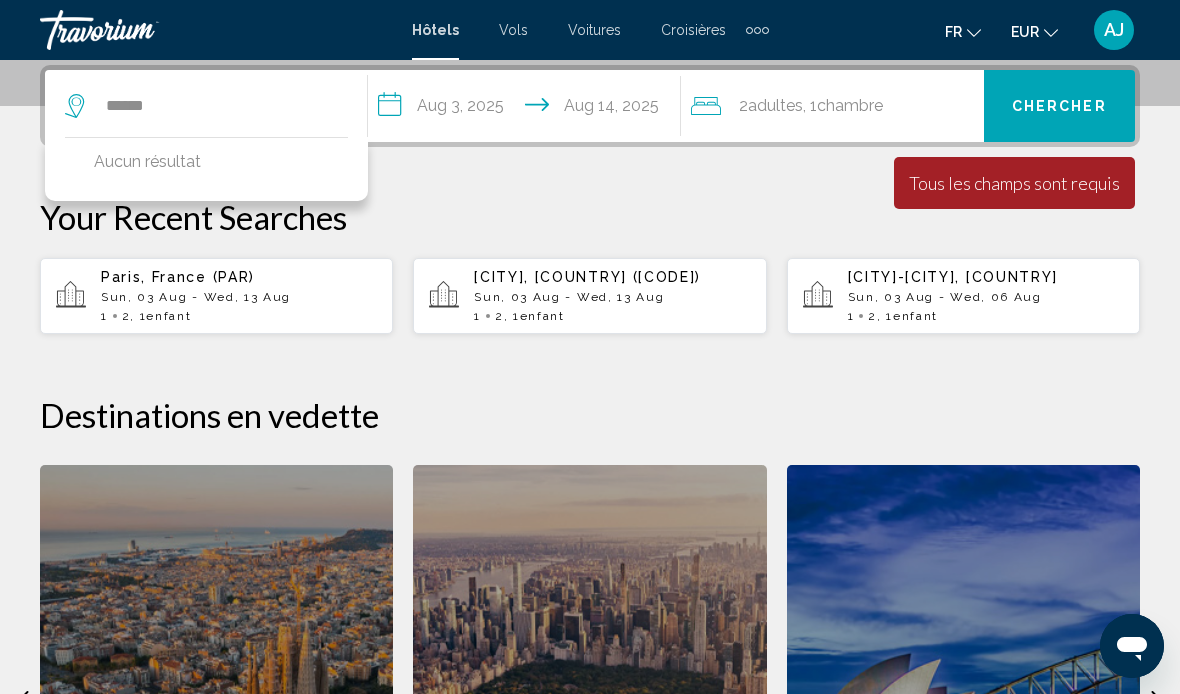 click on "Chercher" at bounding box center [1059, 107] 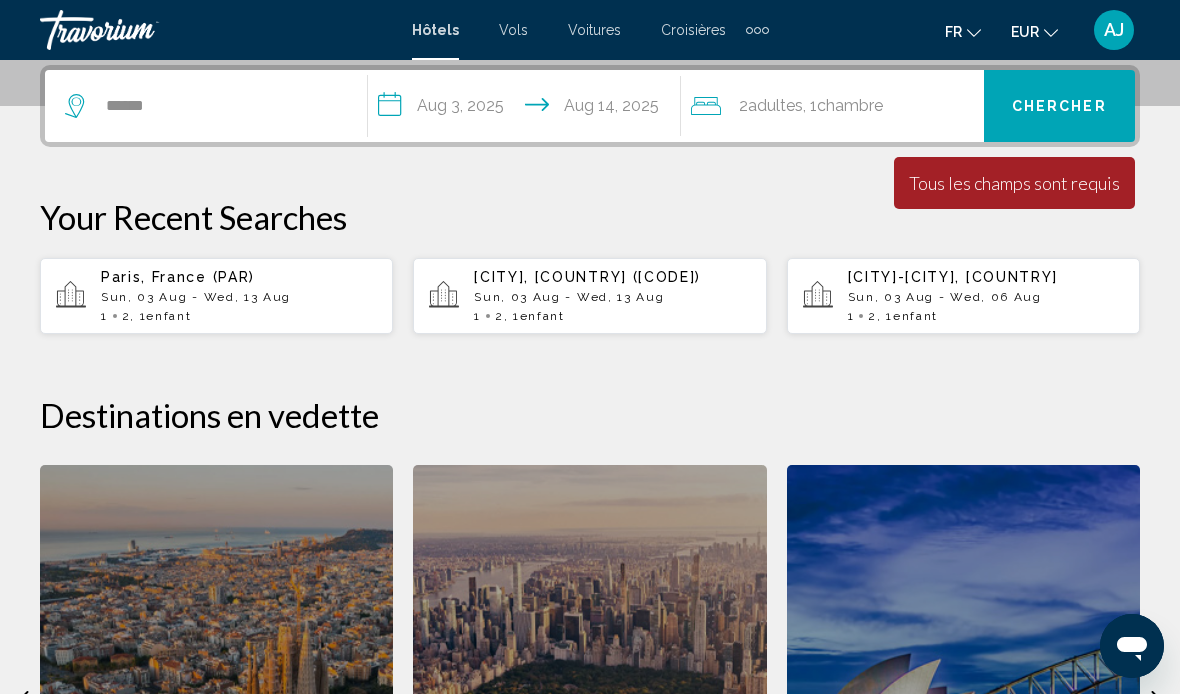 click on "Chercher" at bounding box center [1059, 107] 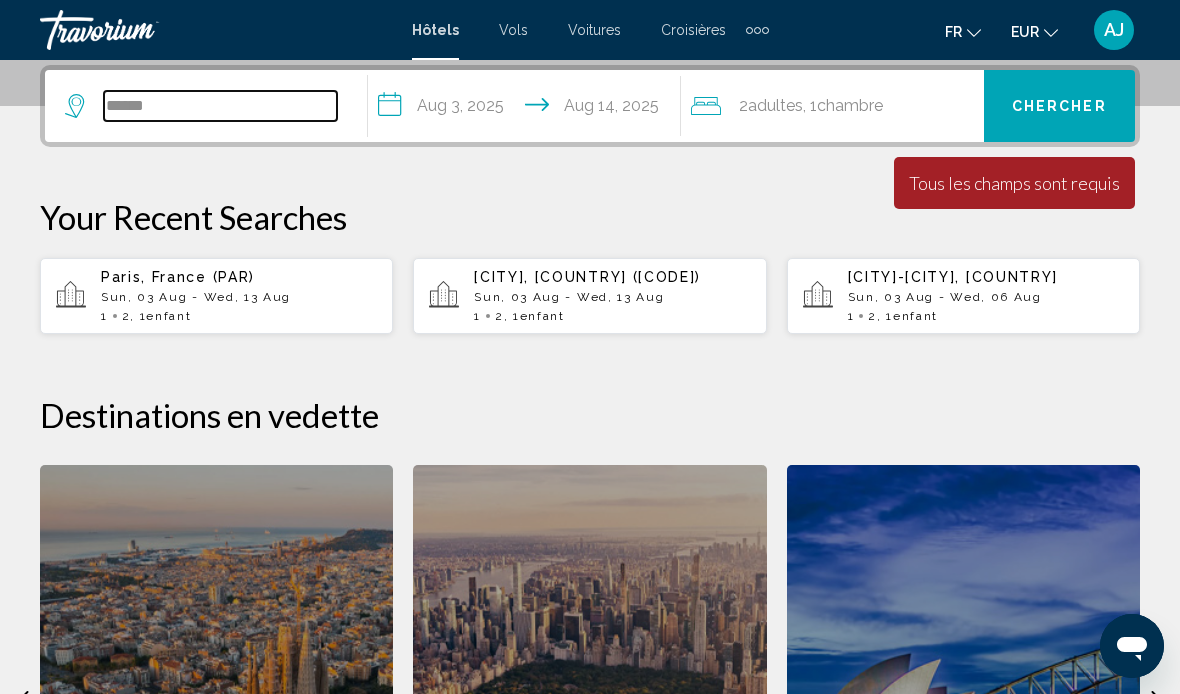 click on "*****" at bounding box center (220, 106) 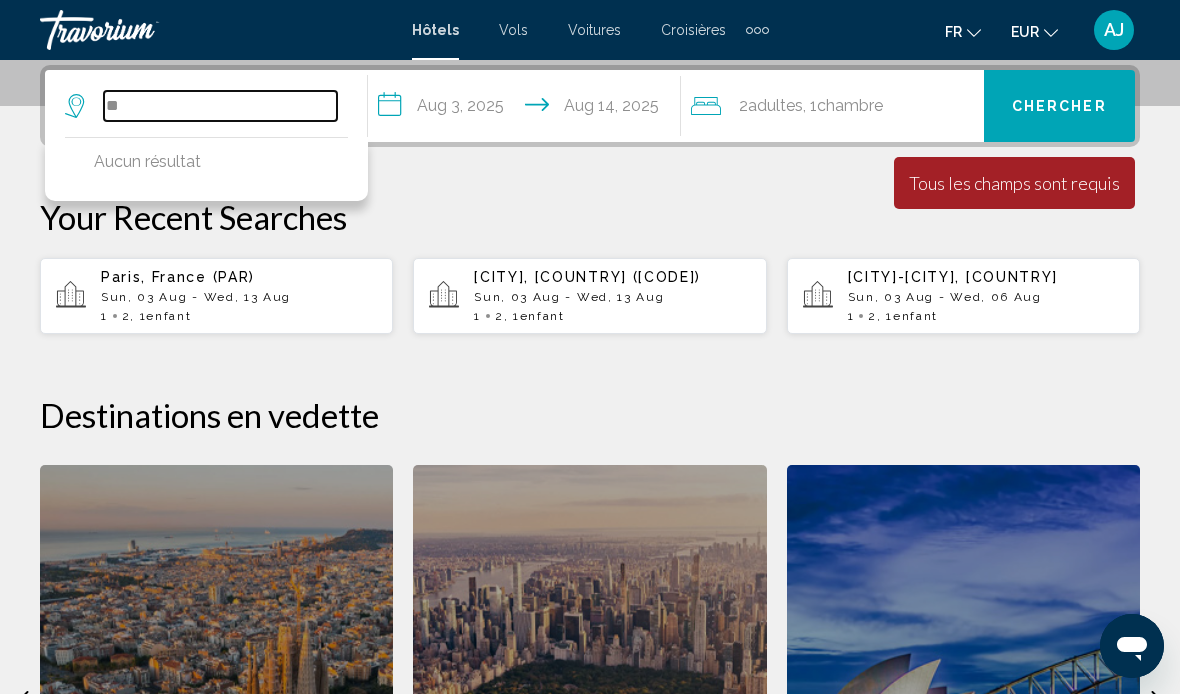 type on "*" 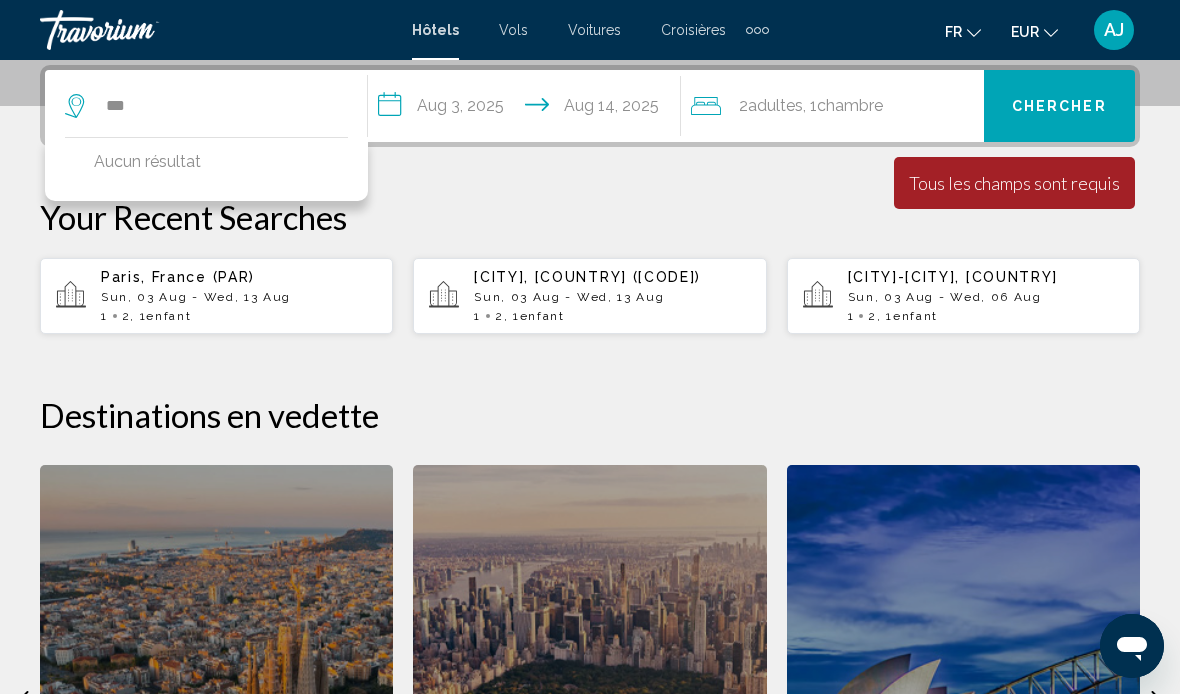 click on "Chercher" at bounding box center [1059, 107] 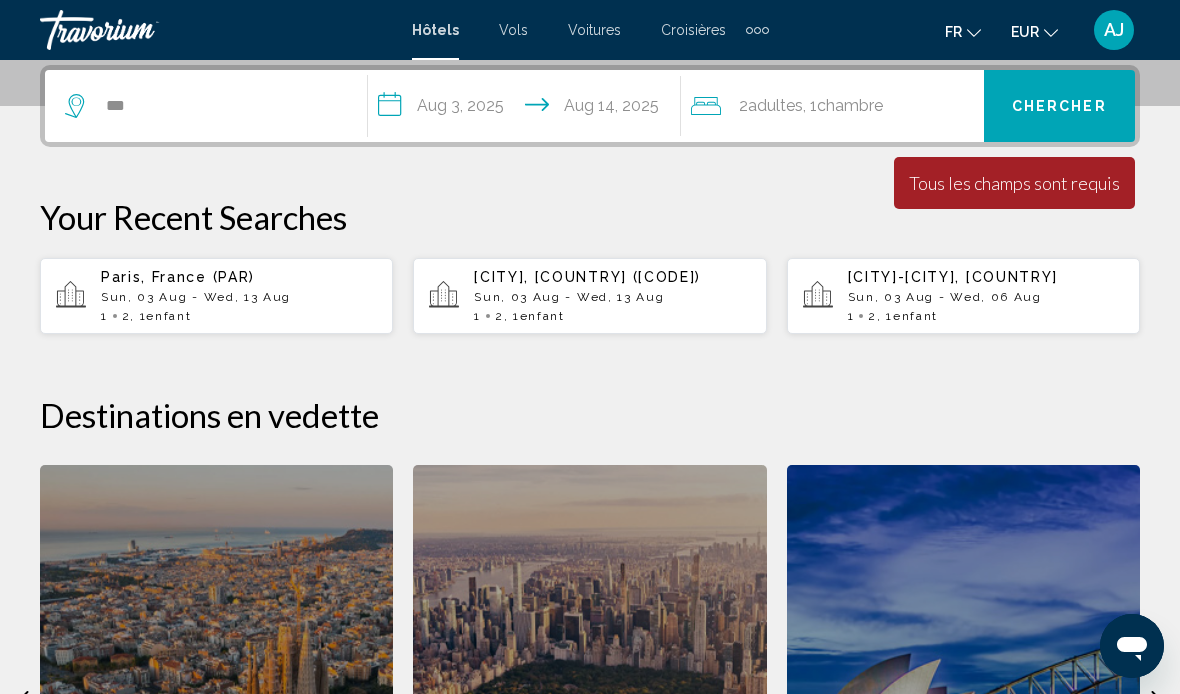 click on "Chercher" at bounding box center [1059, 107] 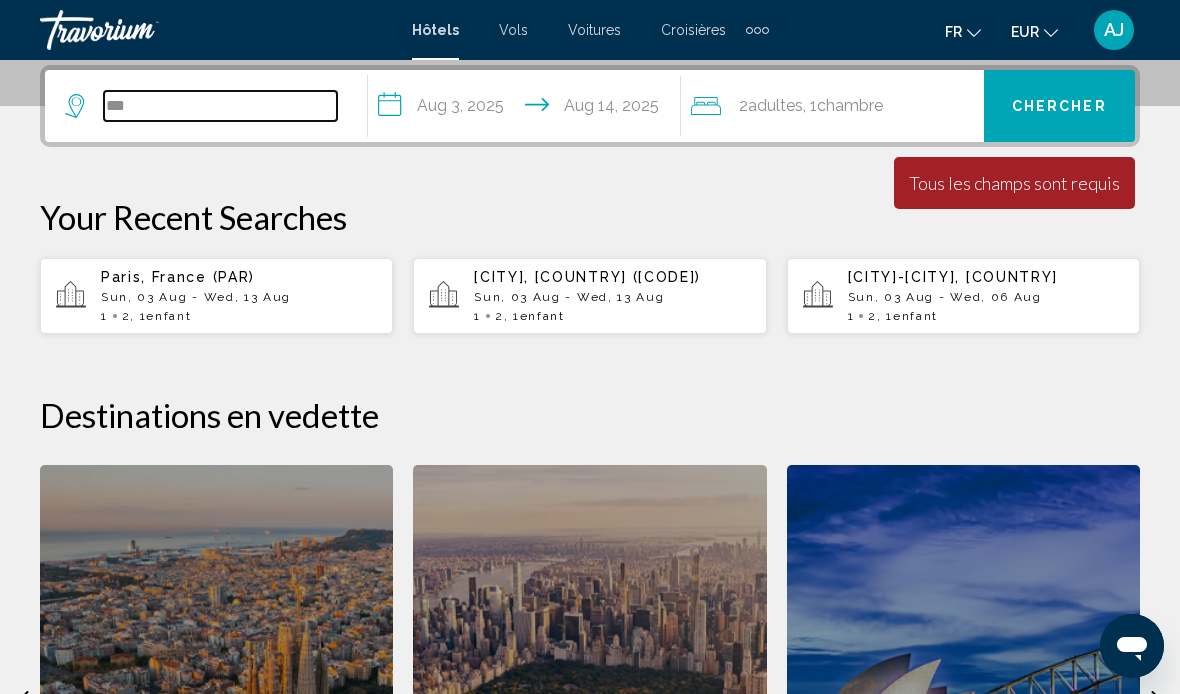 click on "***" at bounding box center (220, 106) 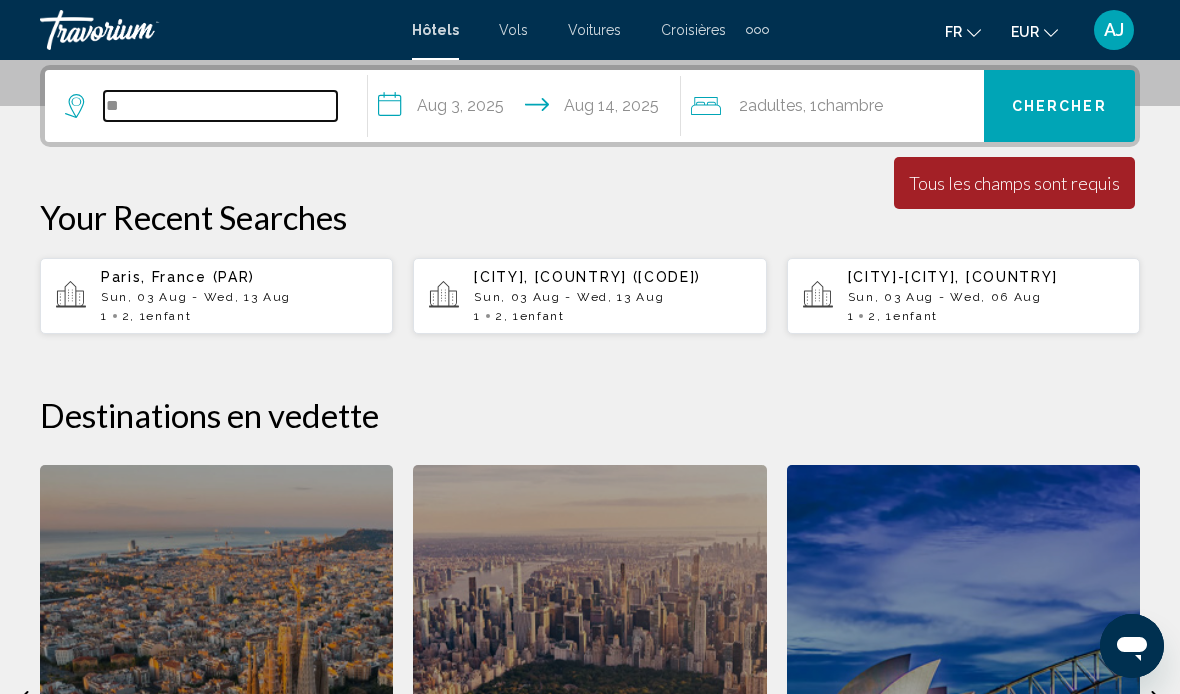 type on "*" 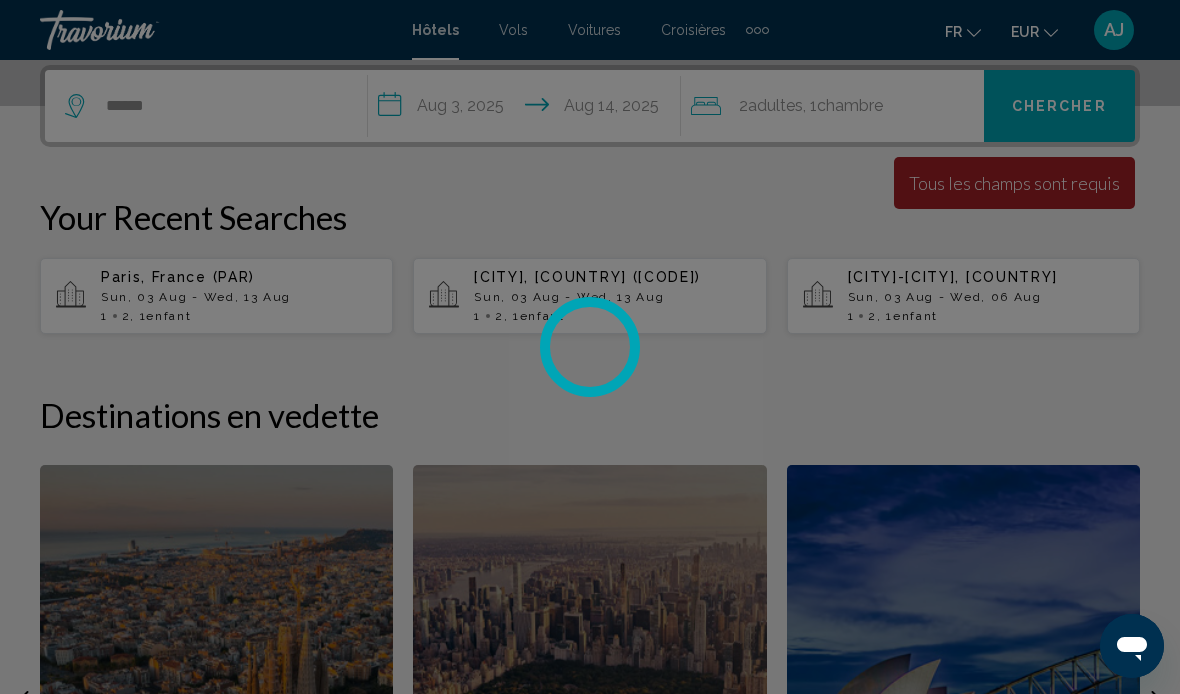 click on "Chercher" at bounding box center [1059, 107] 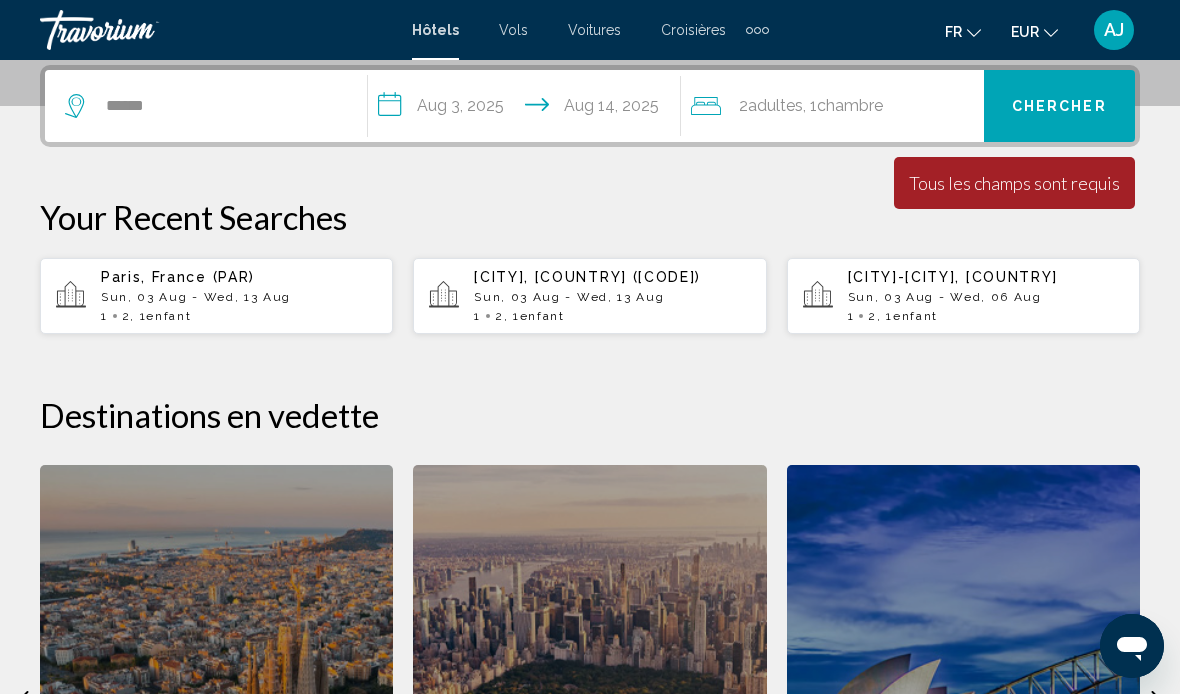 click on "Chercher" at bounding box center [1059, 106] 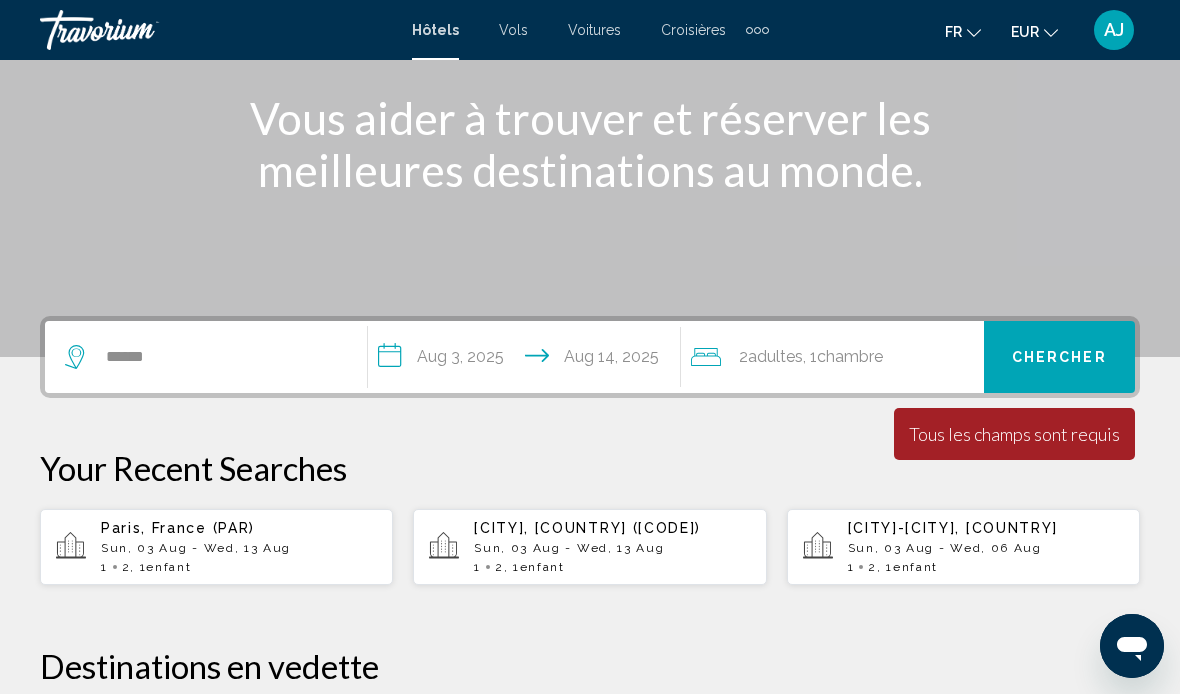 scroll, scrollTop: 323, scrollLeft: 0, axis: vertical 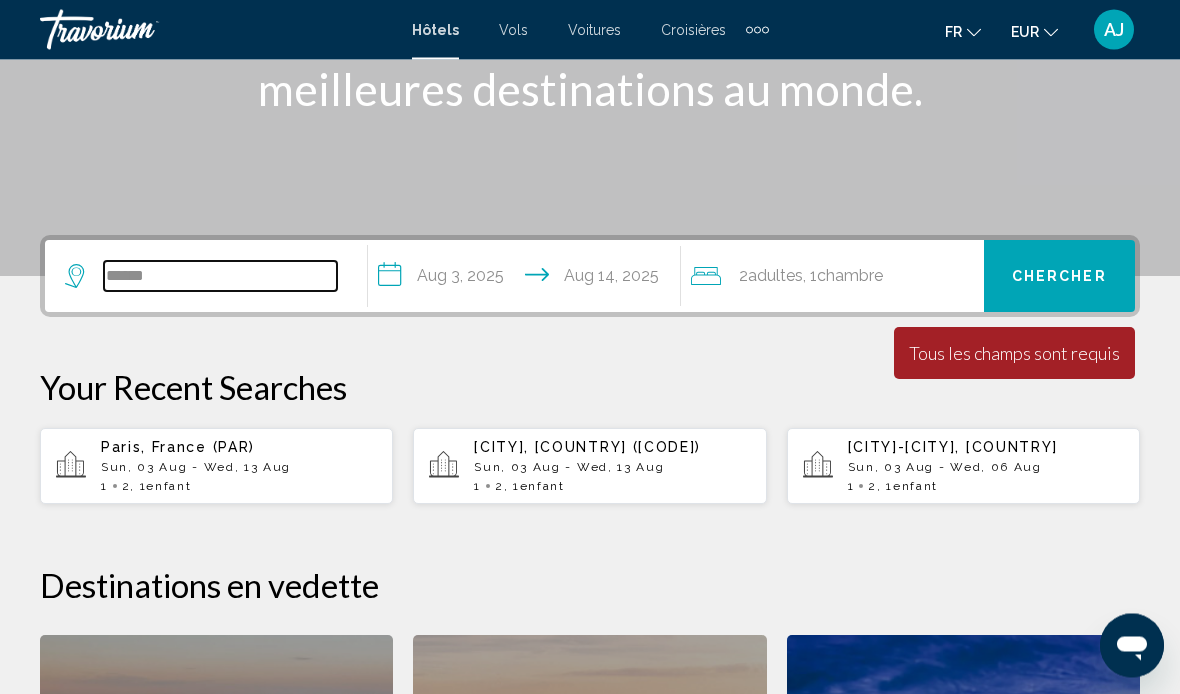 click on "*****" at bounding box center (220, 277) 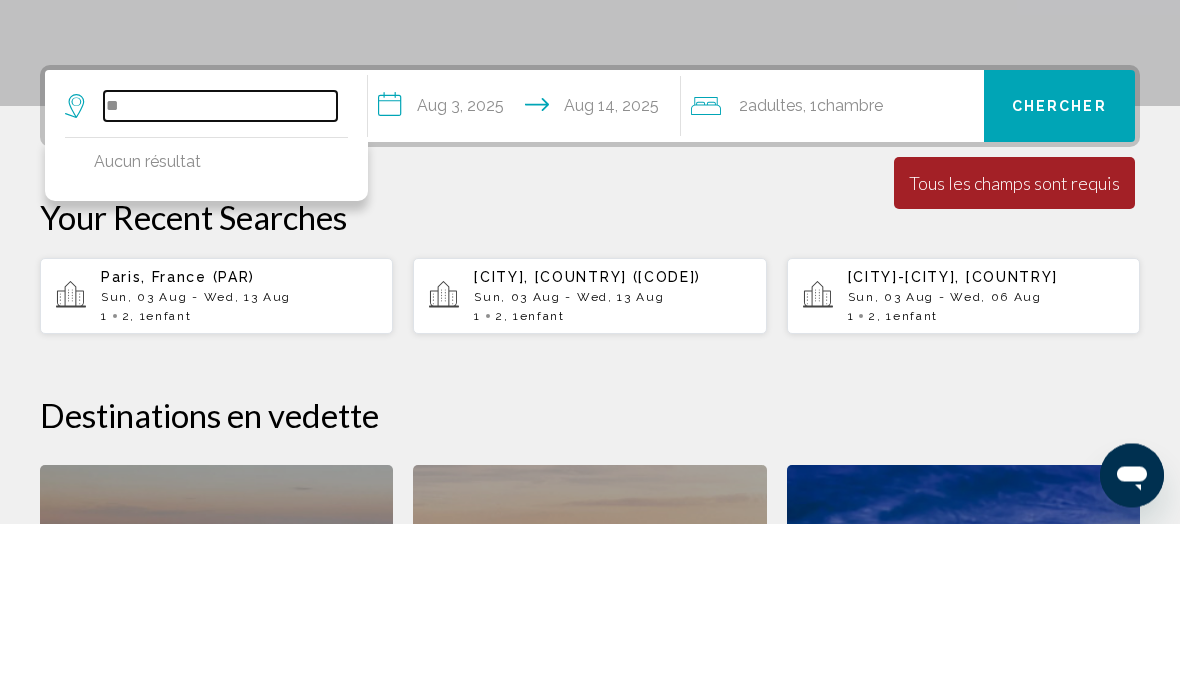 type on "*" 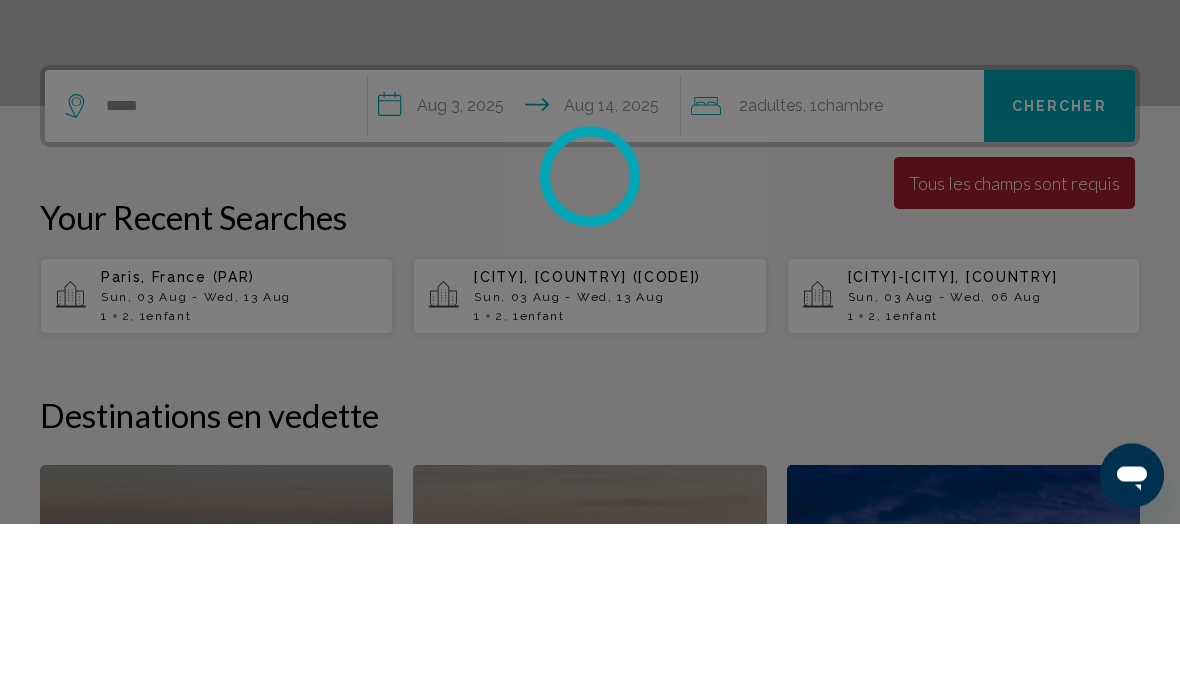click at bounding box center (590, 347) 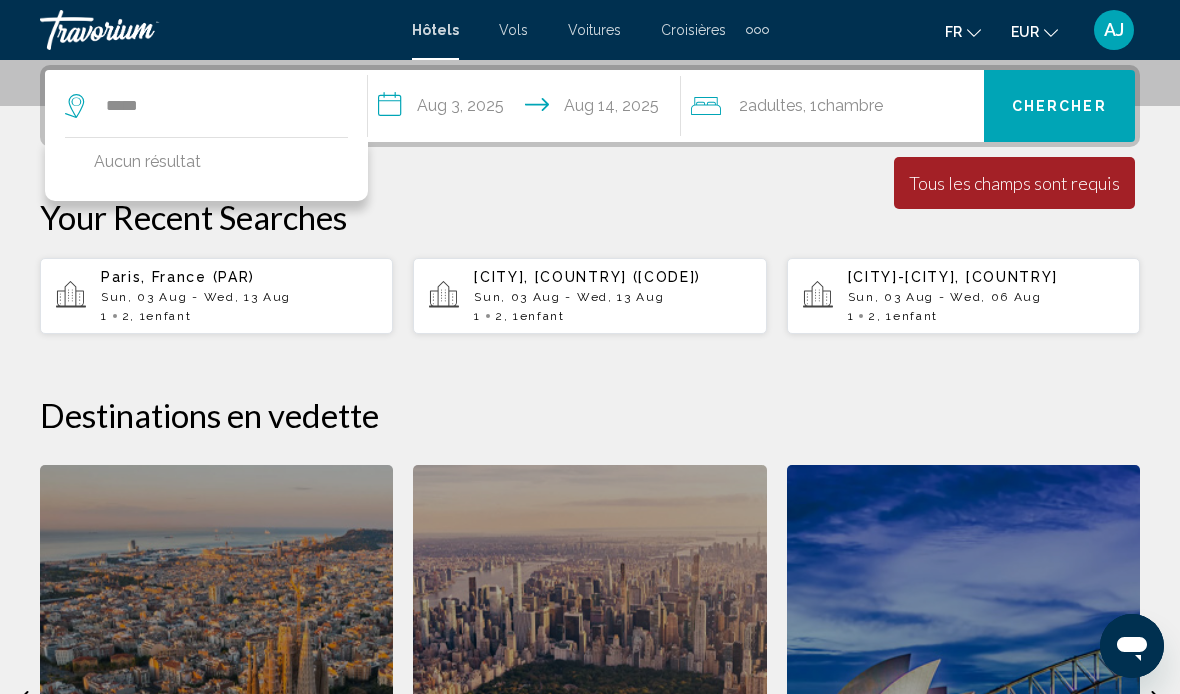 click 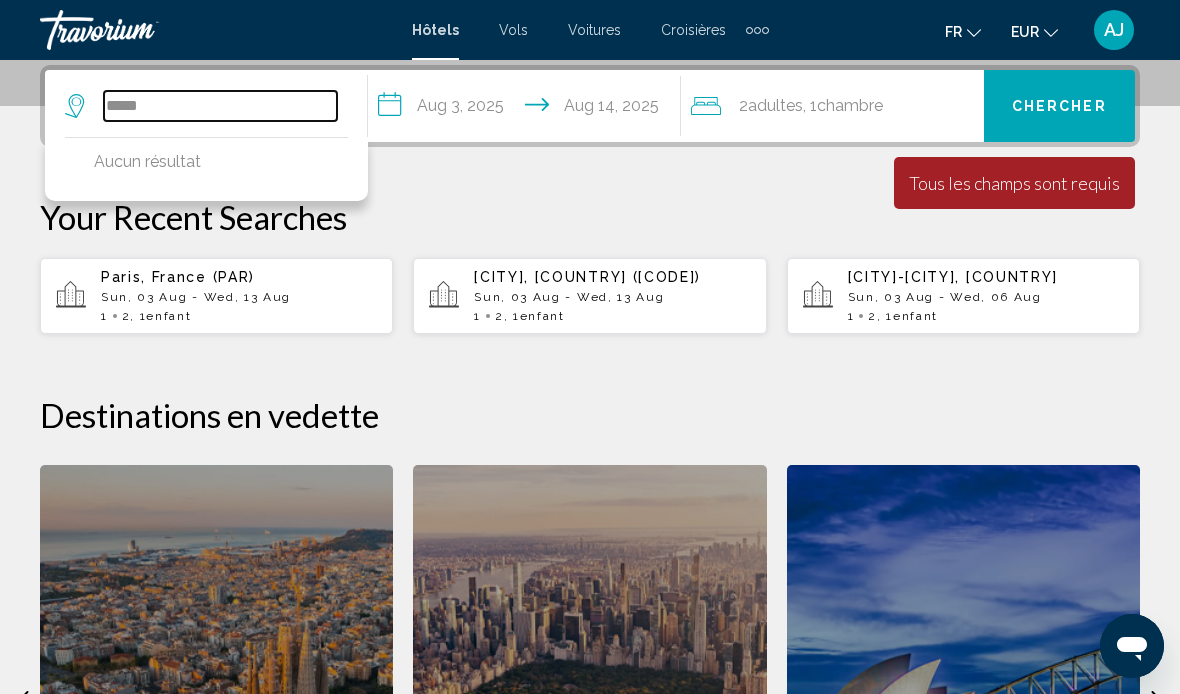 click on "*****" at bounding box center (220, 106) 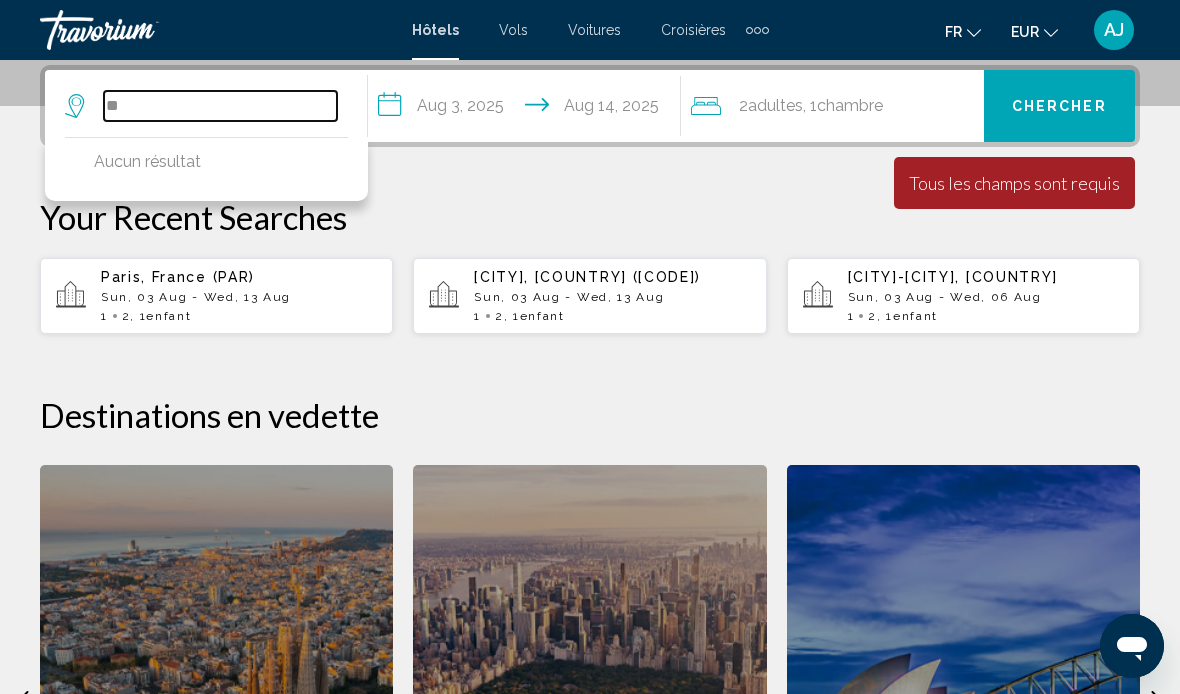 type on "*" 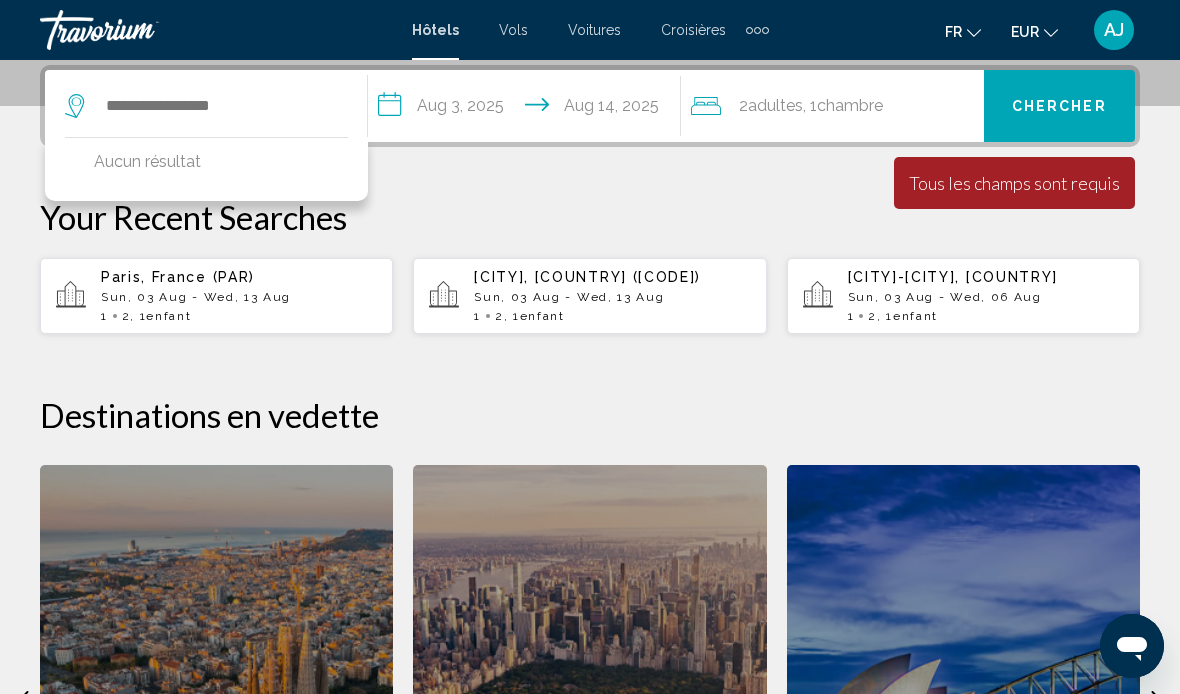 click 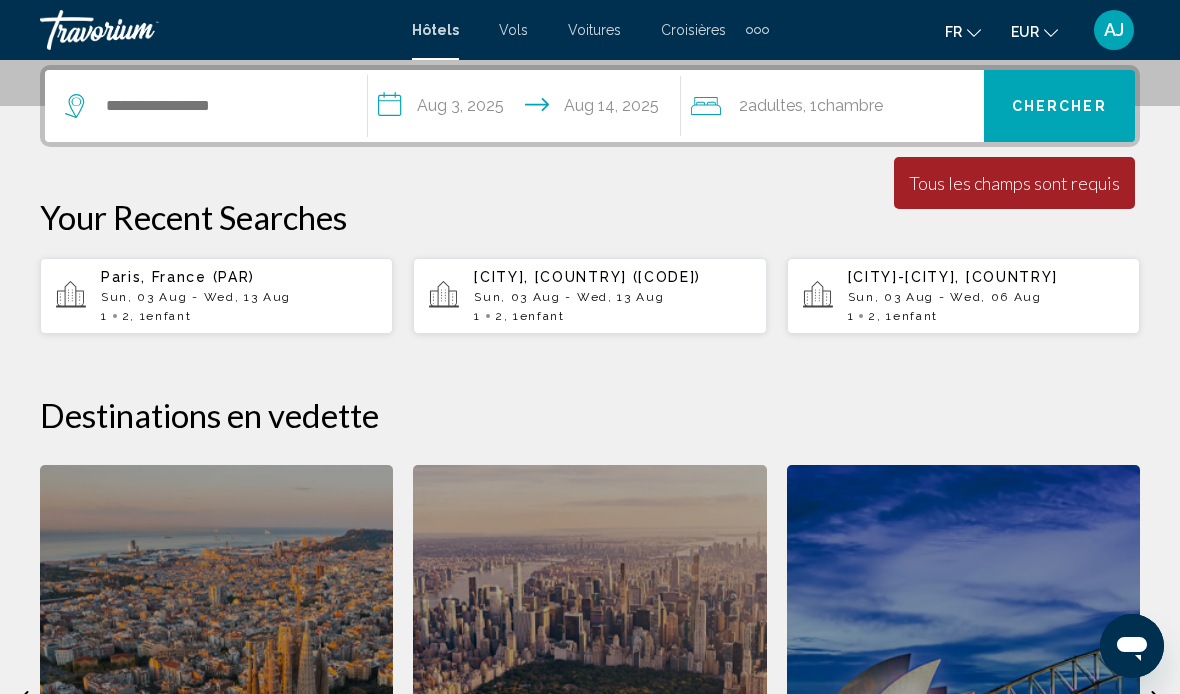 click 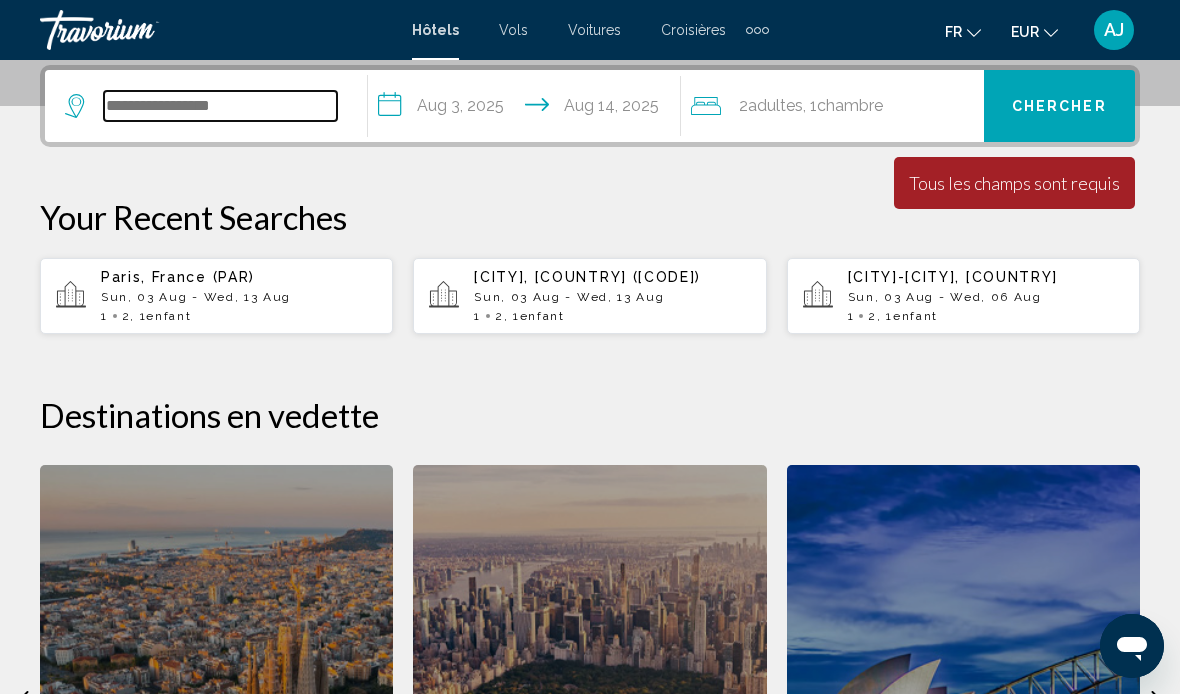 click at bounding box center [220, 106] 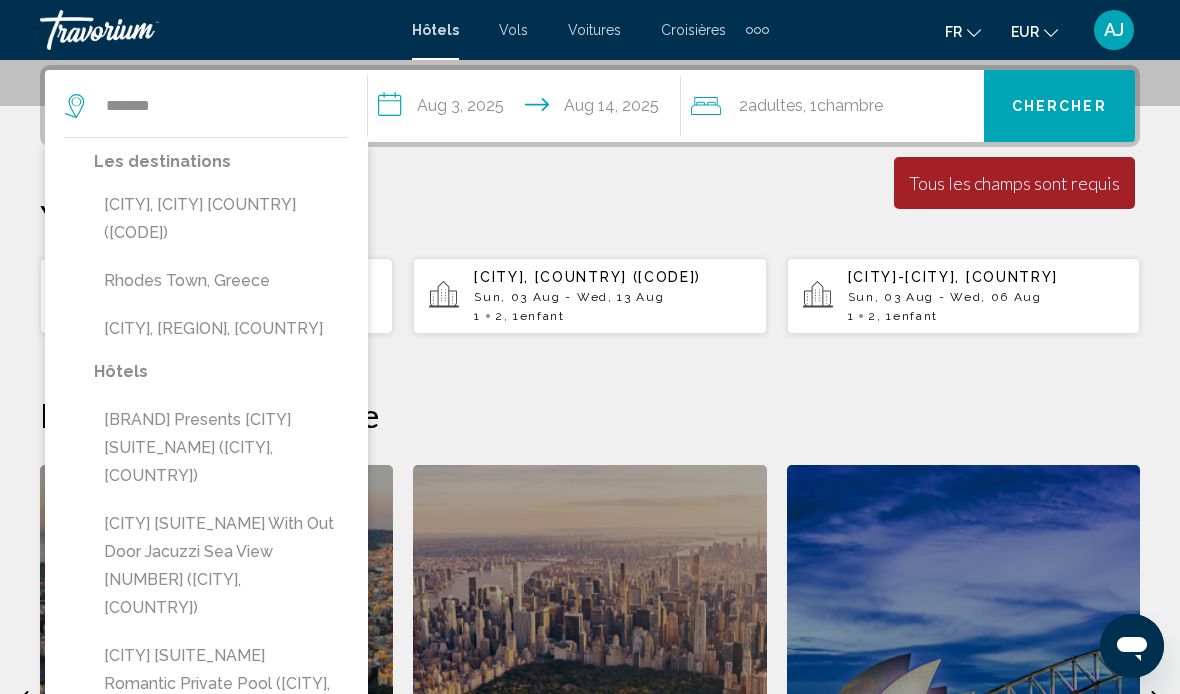 click on "Chercher" at bounding box center [1059, 107] 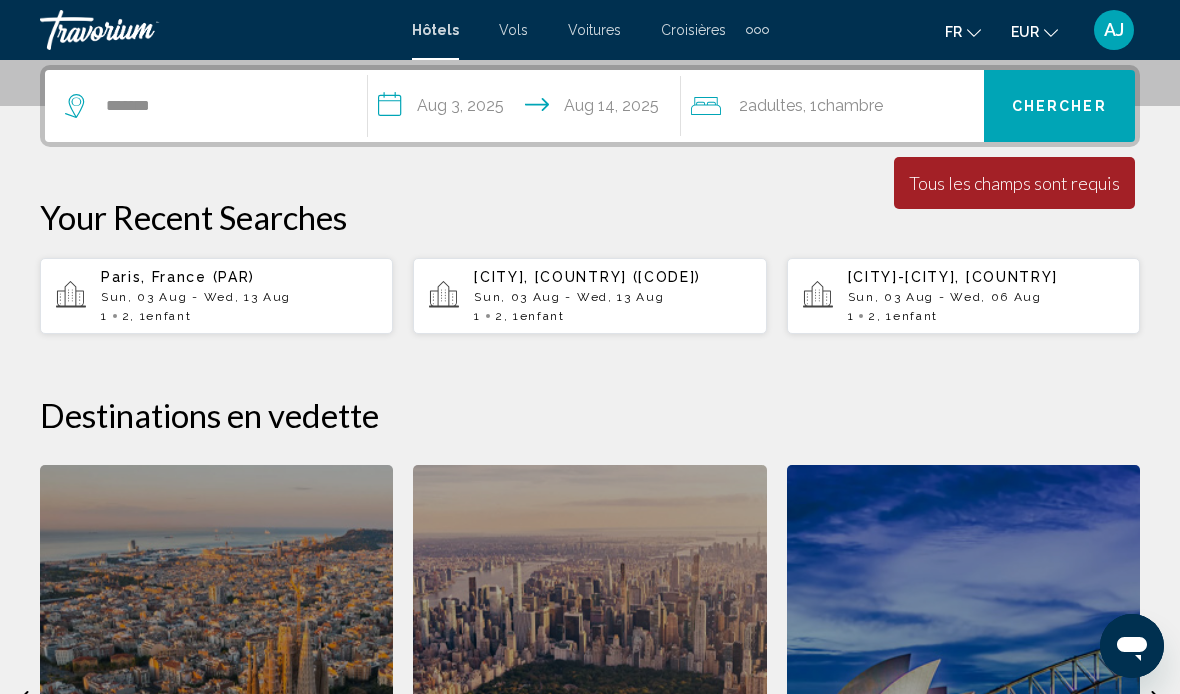 click on "Chercher" at bounding box center [1059, 106] 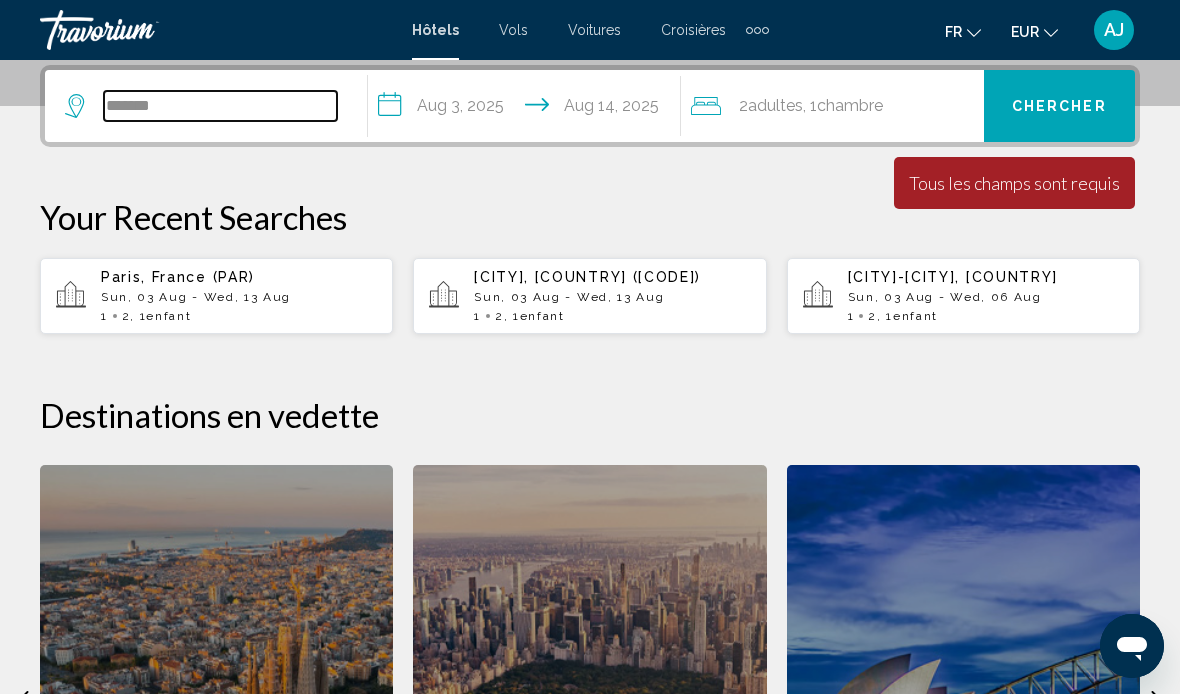 click on "******" at bounding box center [220, 106] 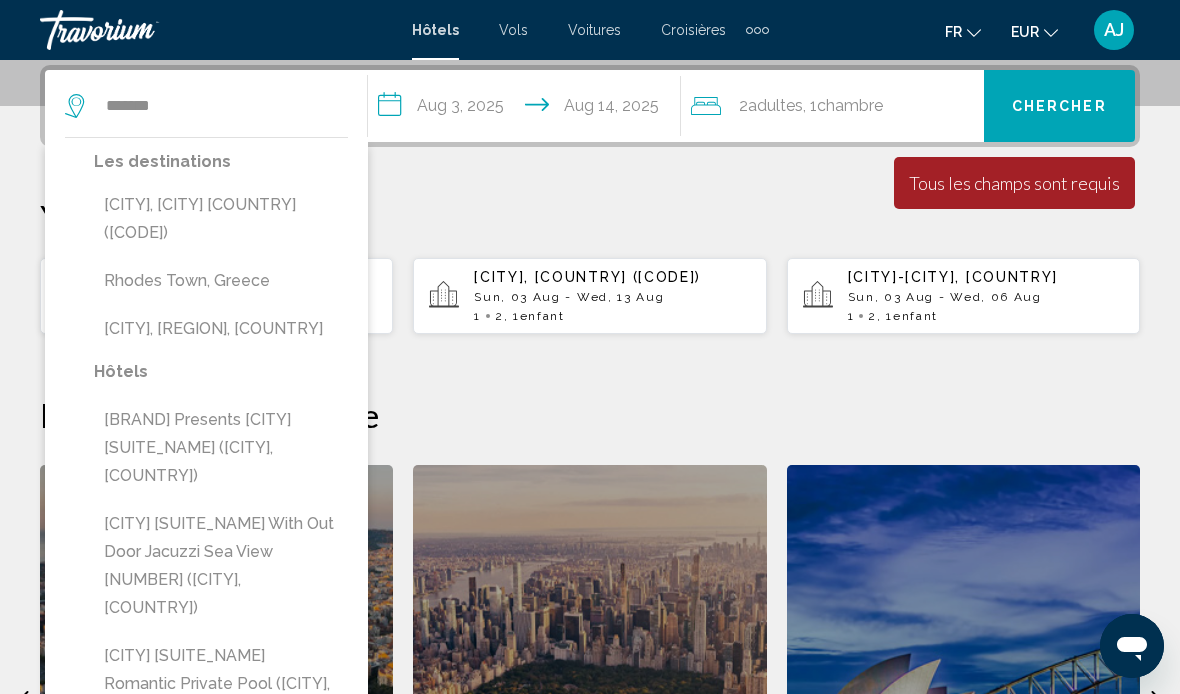 click on "[CITY], [CITY] [COUNTRY] ([CODE])" at bounding box center [221, 219] 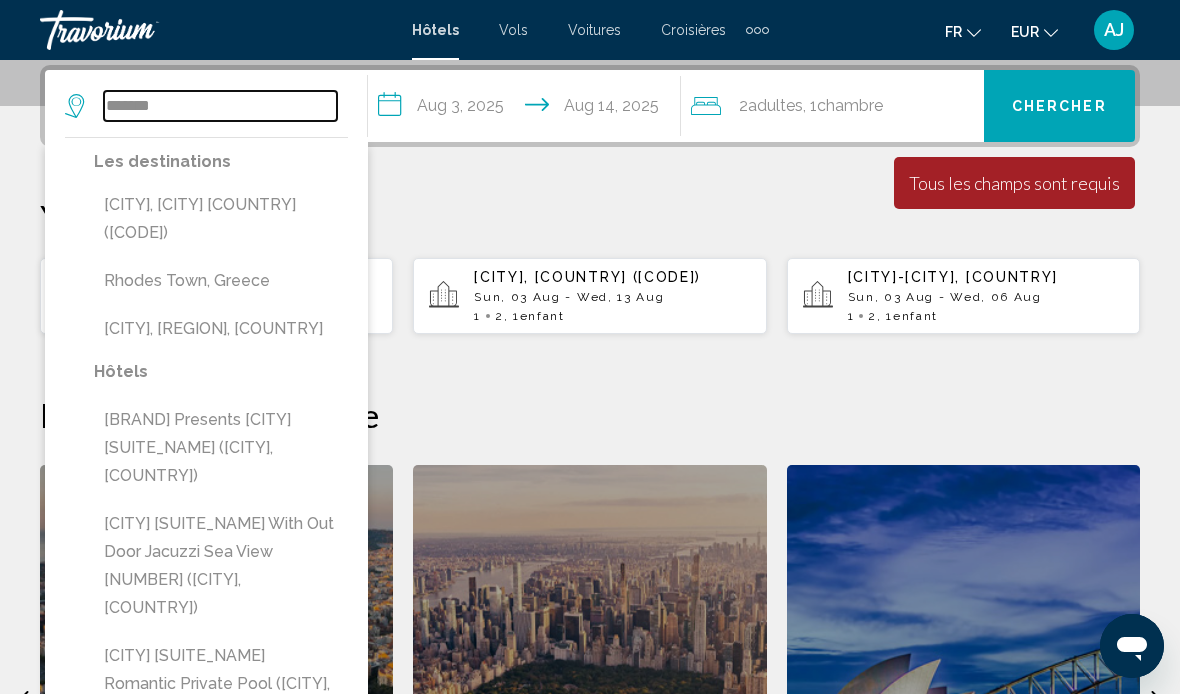 type on "**********" 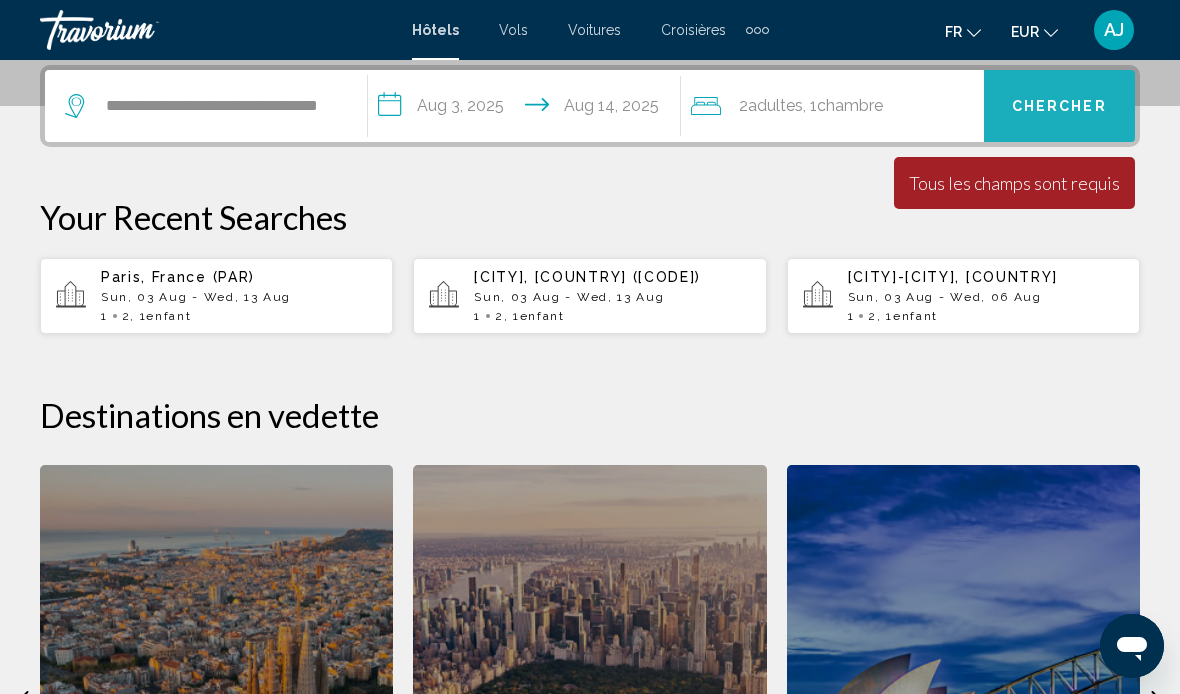 click on "Chercher" at bounding box center [1059, 107] 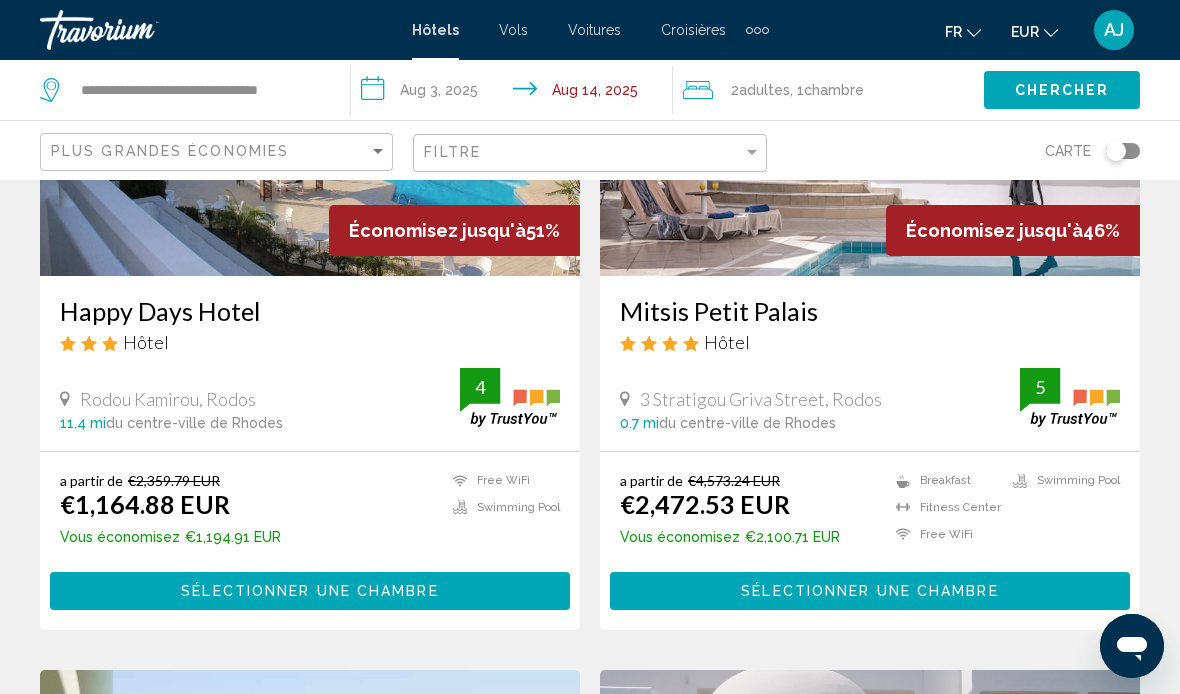 scroll, scrollTop: 293, scrollLeft: 0, axis: vertical 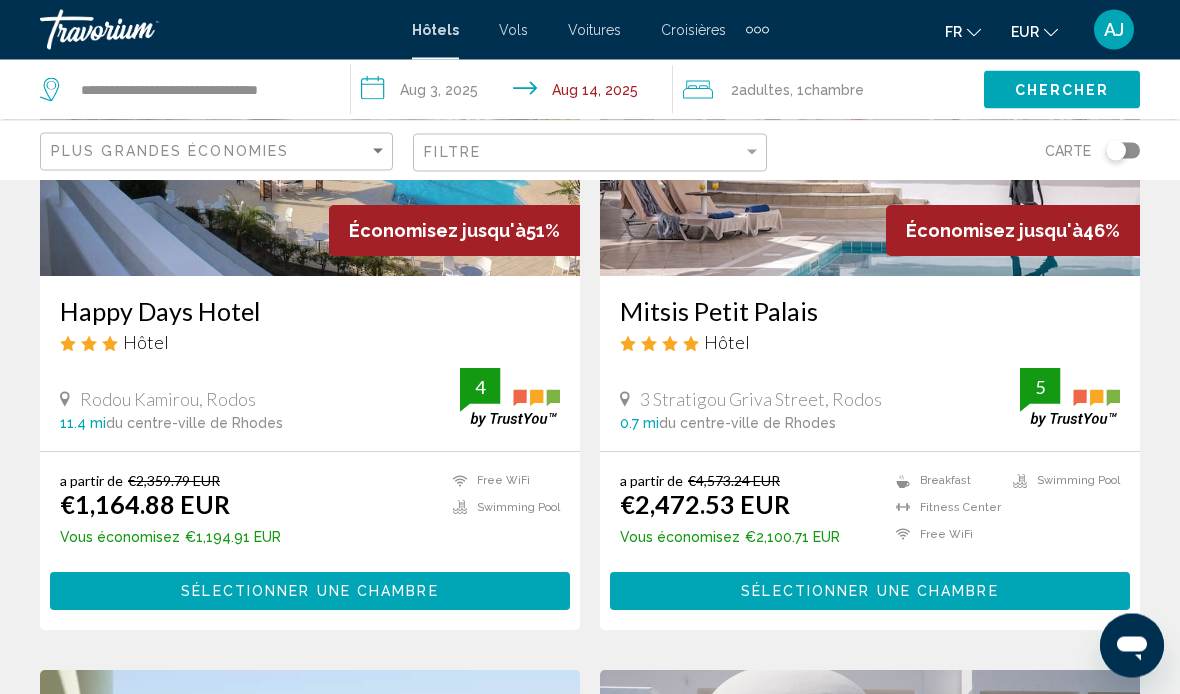 click on "Sélectionner une chambre" at bounding box center (309, 593) 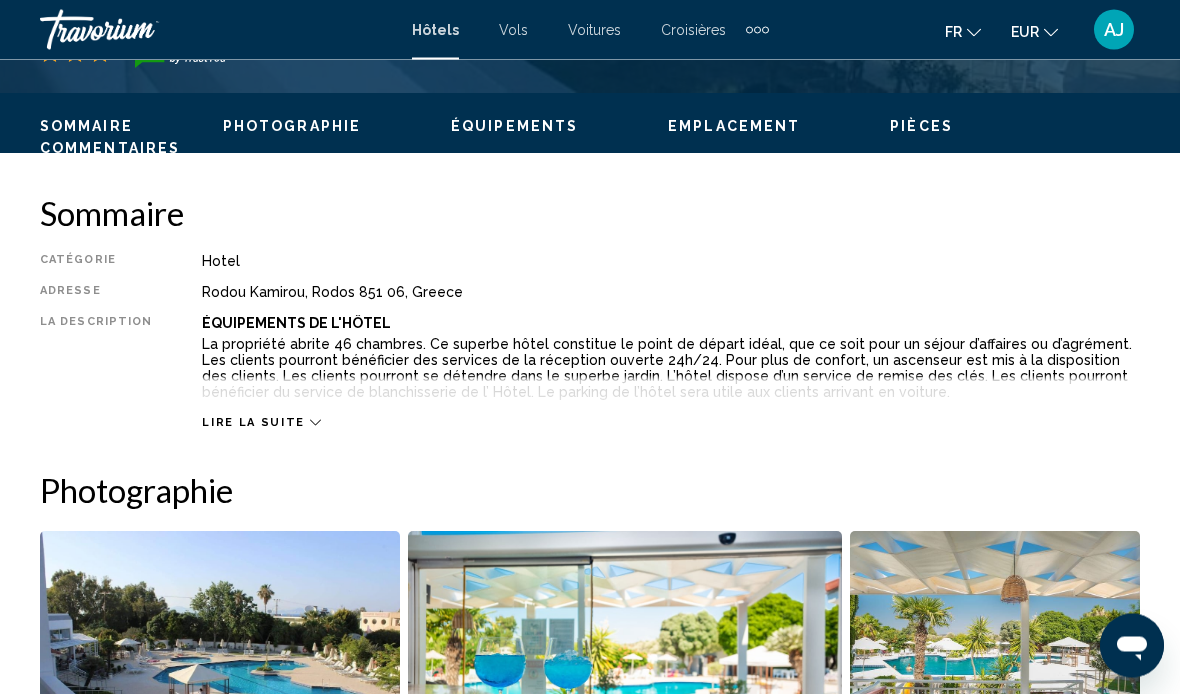 scroll, scrollTop: 917, scrollLeft: 0, axis: vertical 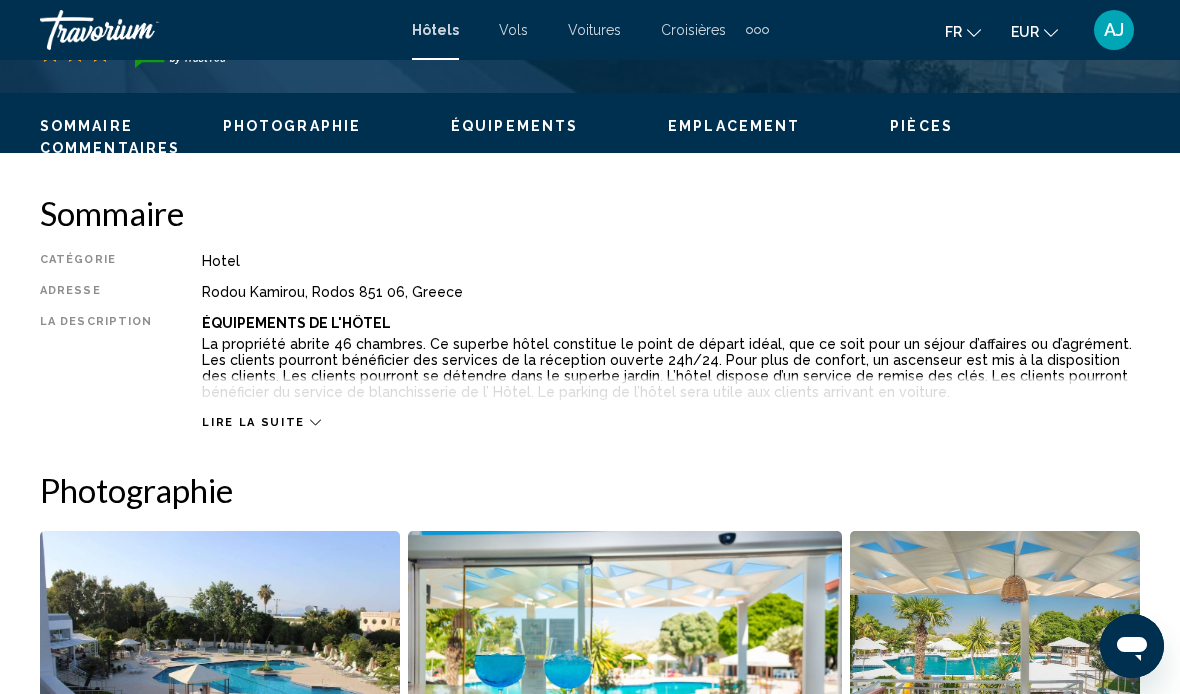 click on "Lire la suite" at bounding box center [253, 422] 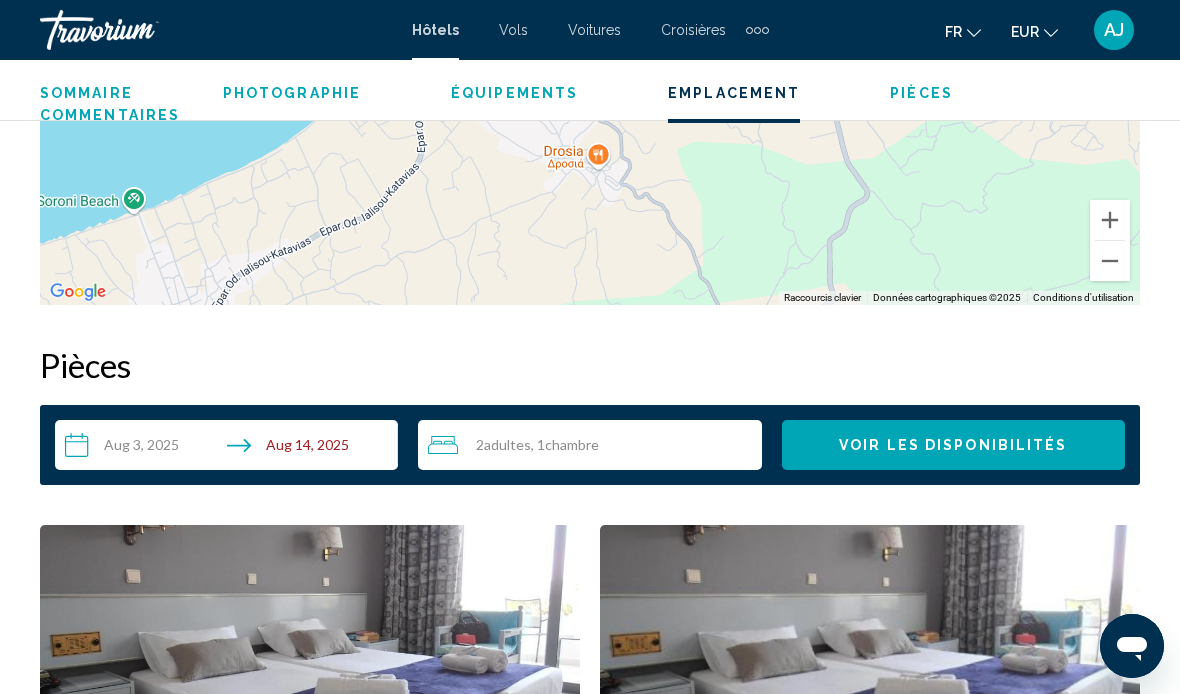 scroll, scrollTop: 2596, scrollLeft: 0, axis: vertical 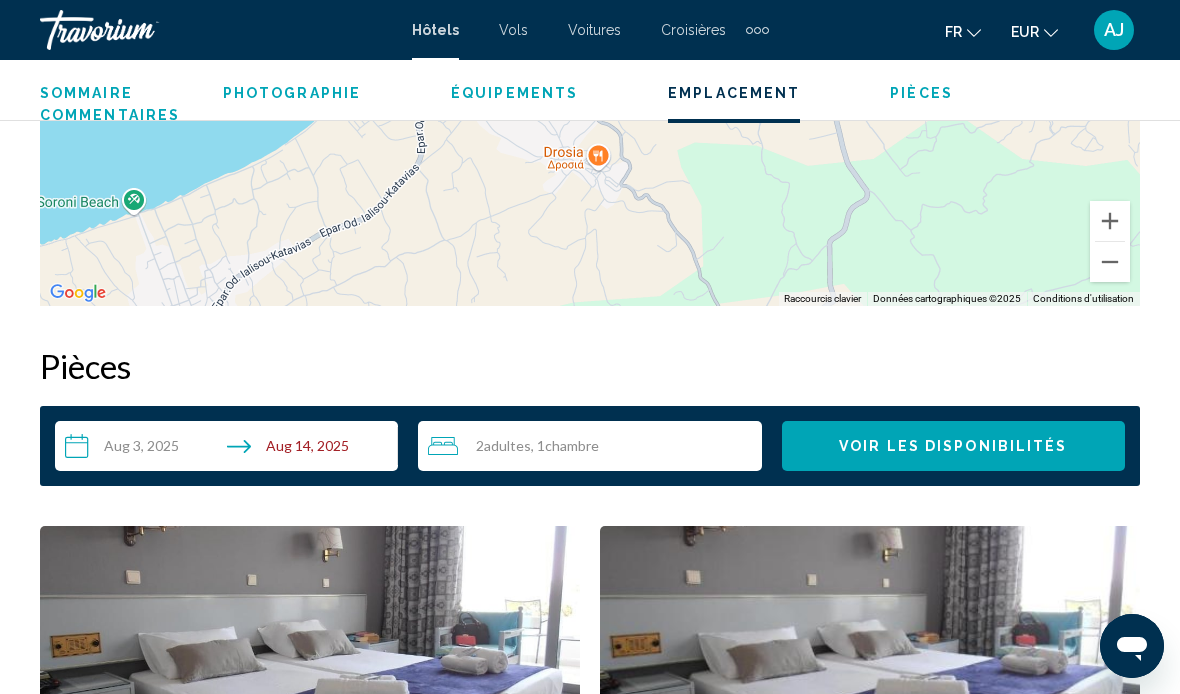 click on "Voir les disponibilités" at bounding box center (953, 447) 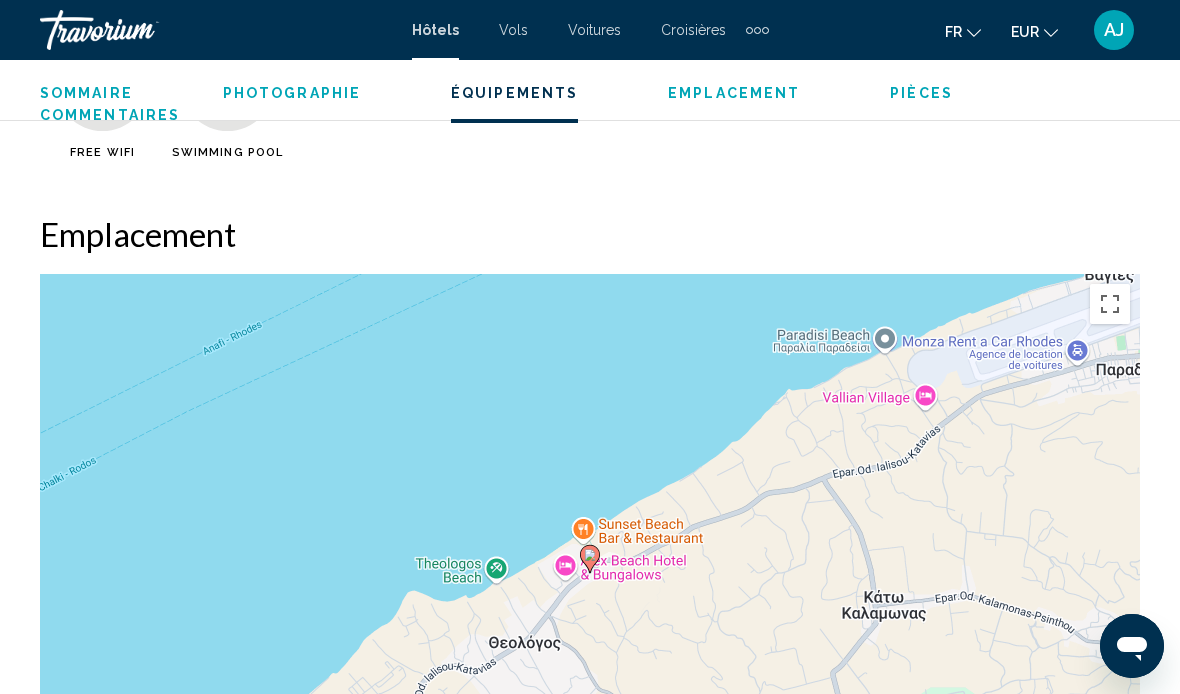 scroll, scrollTop: 2027, scrollLeft: 0, axis: vertical 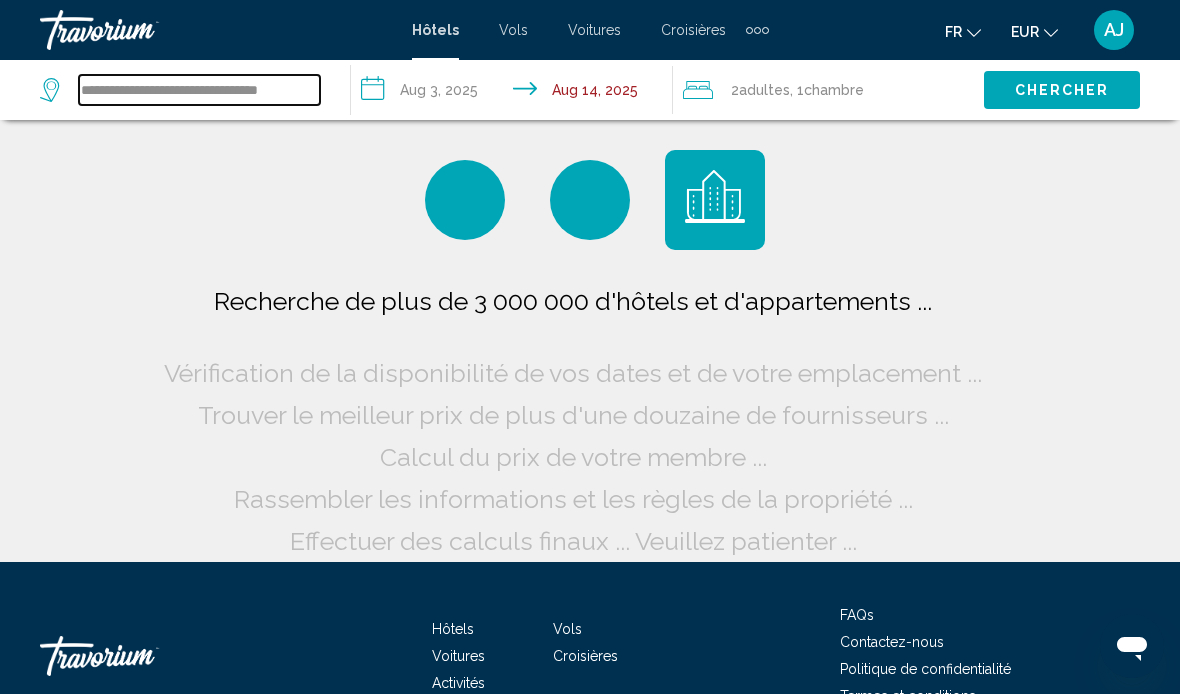 click on "**********" at bounding box center (199, 90) 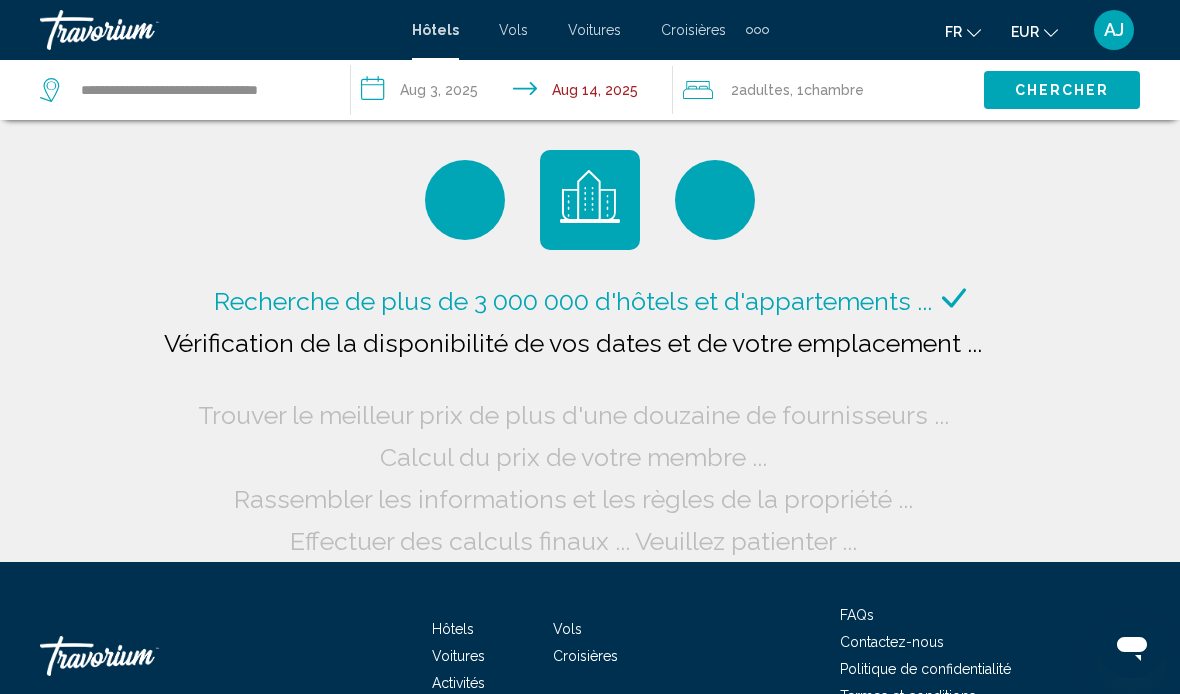 click on "Chercher" 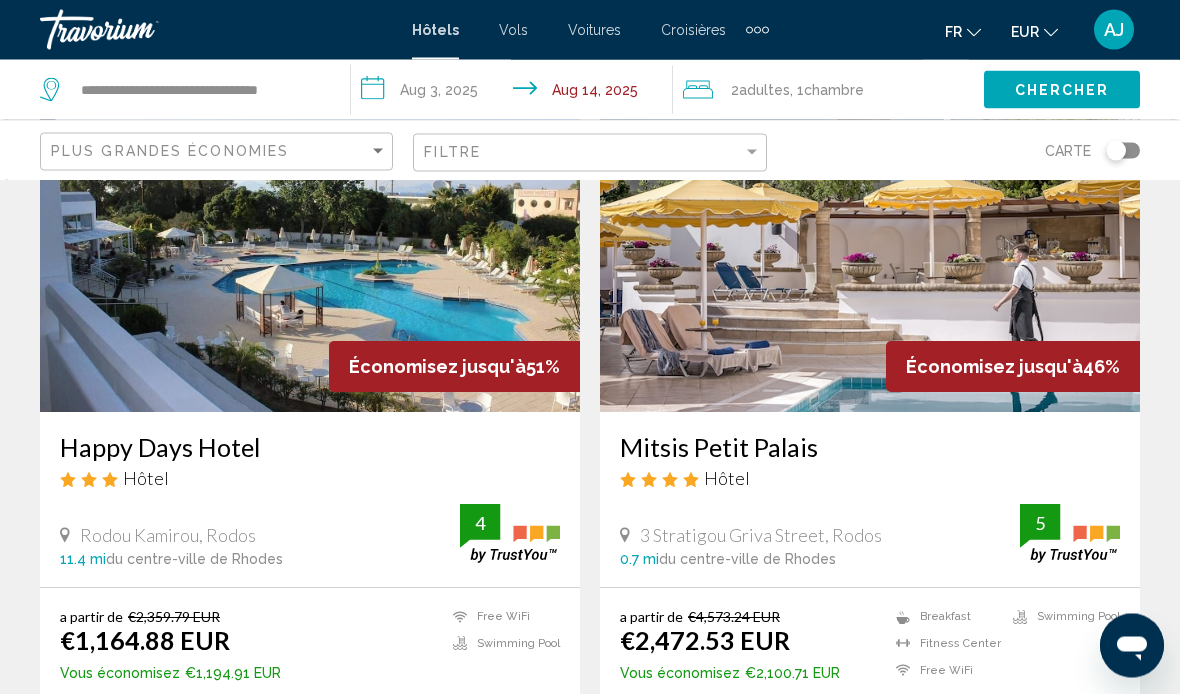 scroll, scrollTop: 191, scrollLeft: 0, axis: vertical 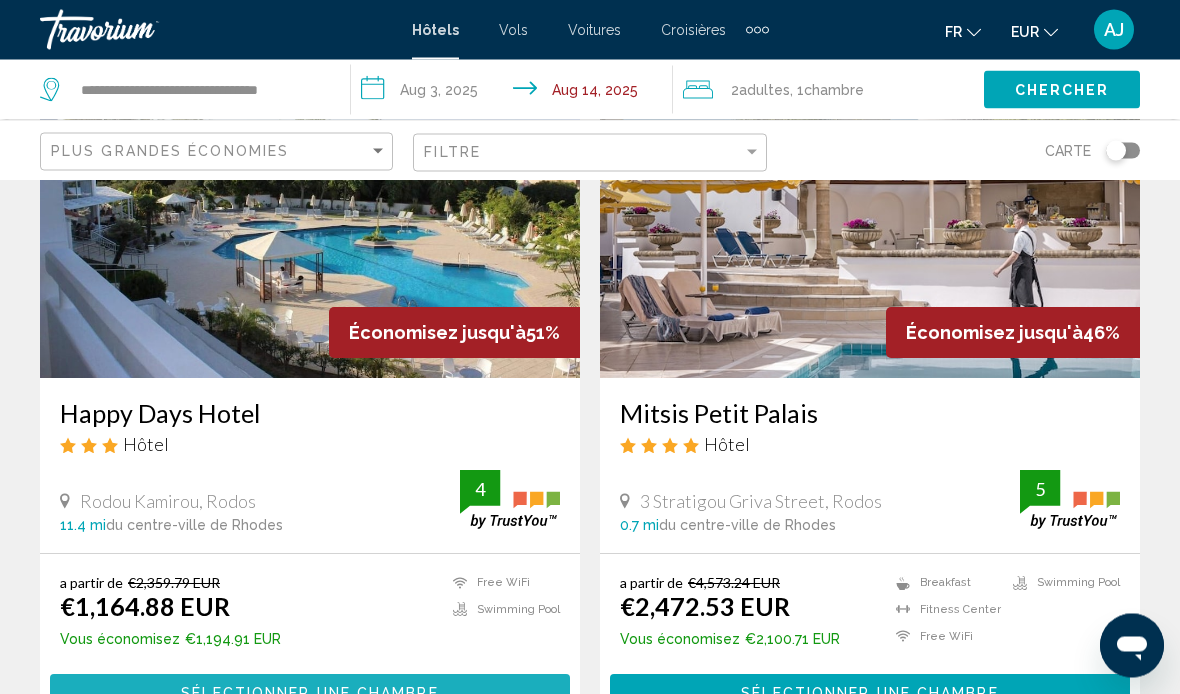 click on "Sélectionner une chambre" at bounding box center (309, 695) 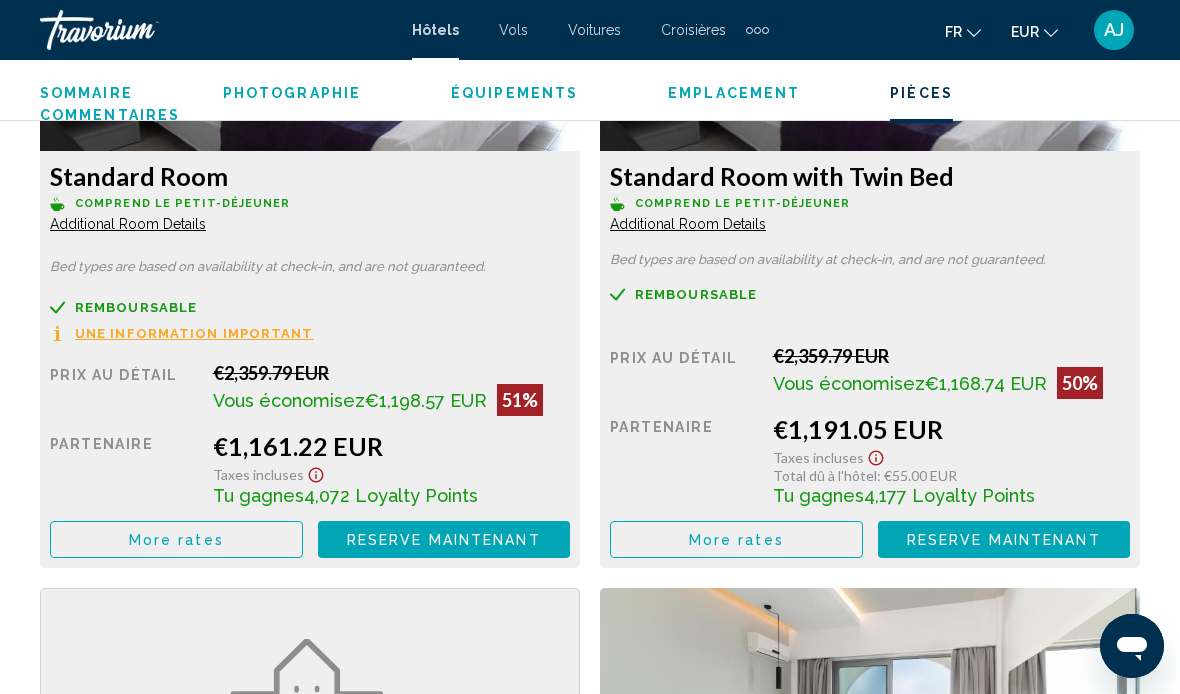 scroll, scrollTop: 3219, scrollLeft: 0, axis: vertical 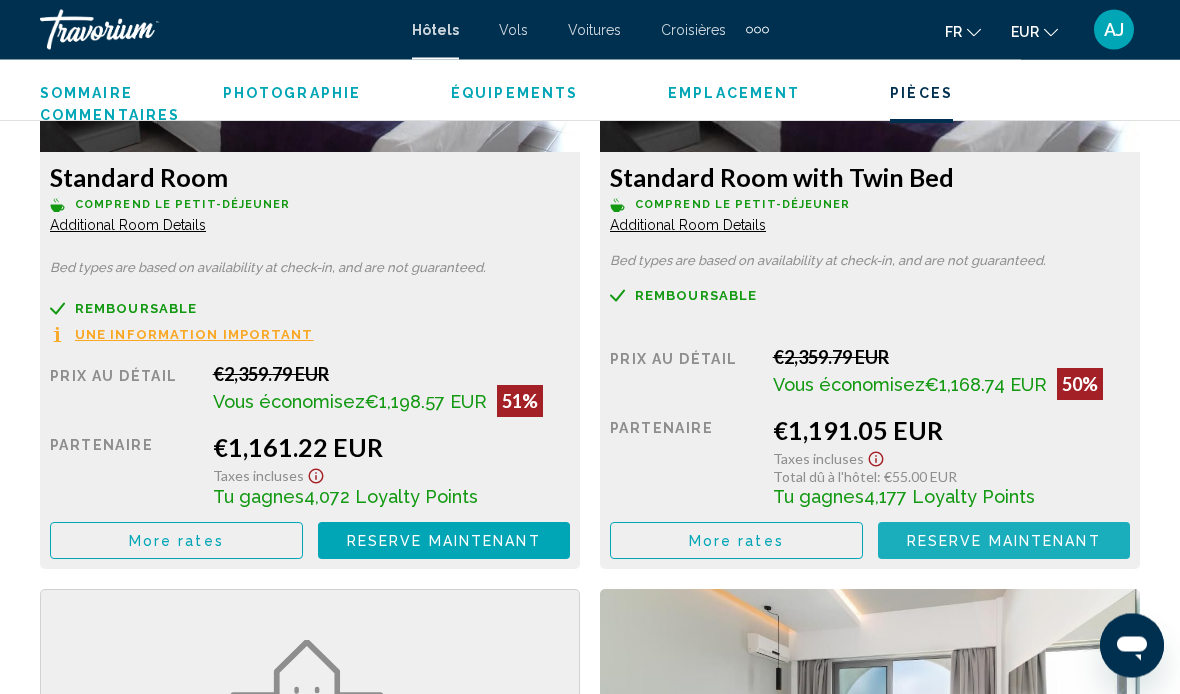 click on "Reserve maintenant" at bounding box center (444, 542) 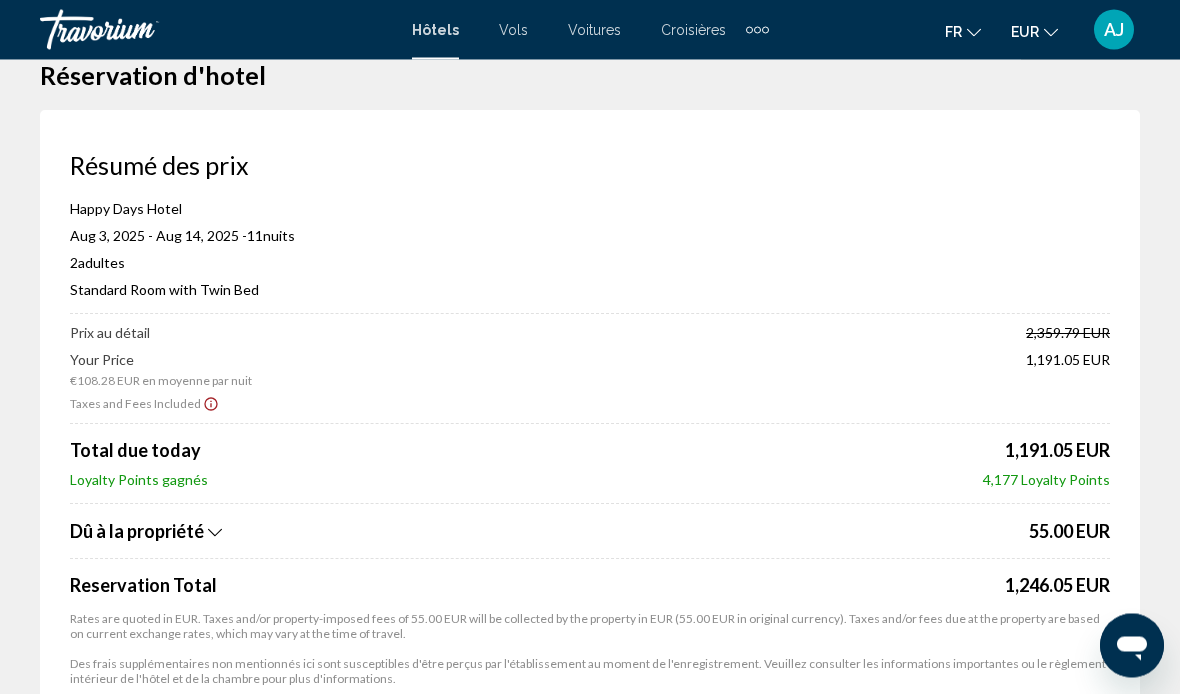 scroll, scrollTop: 0, scrollLeft: 0, axis: both 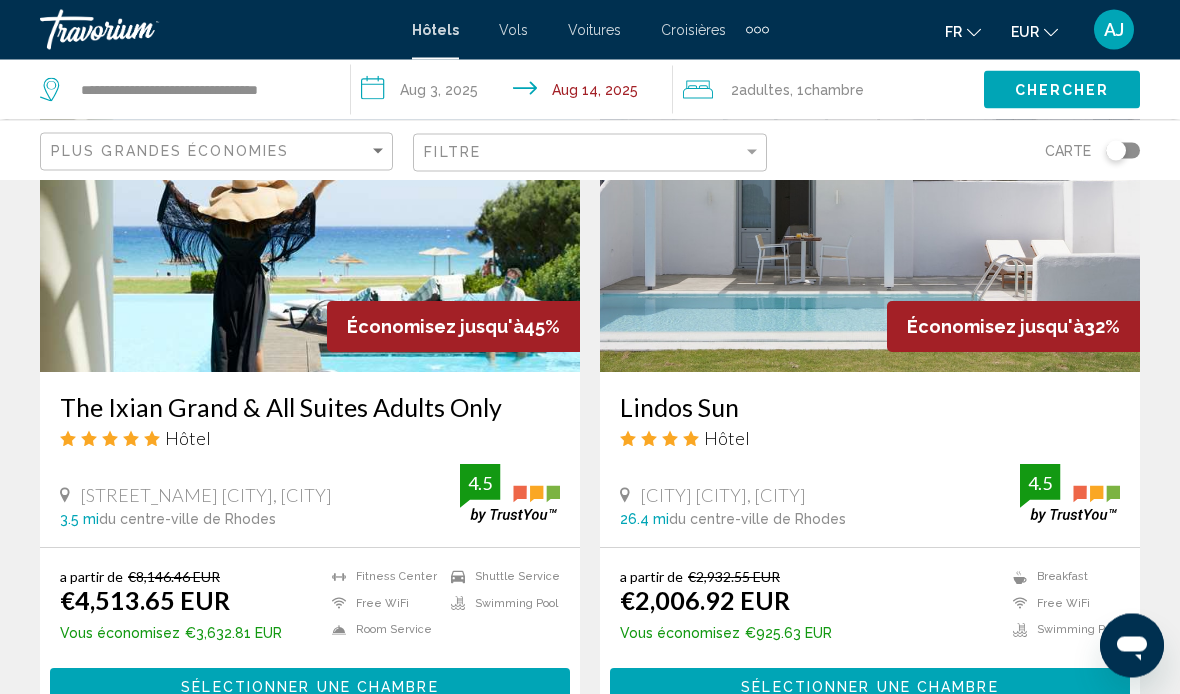 click on "Sélectionner une chambre" at bounding box center (869, 689) 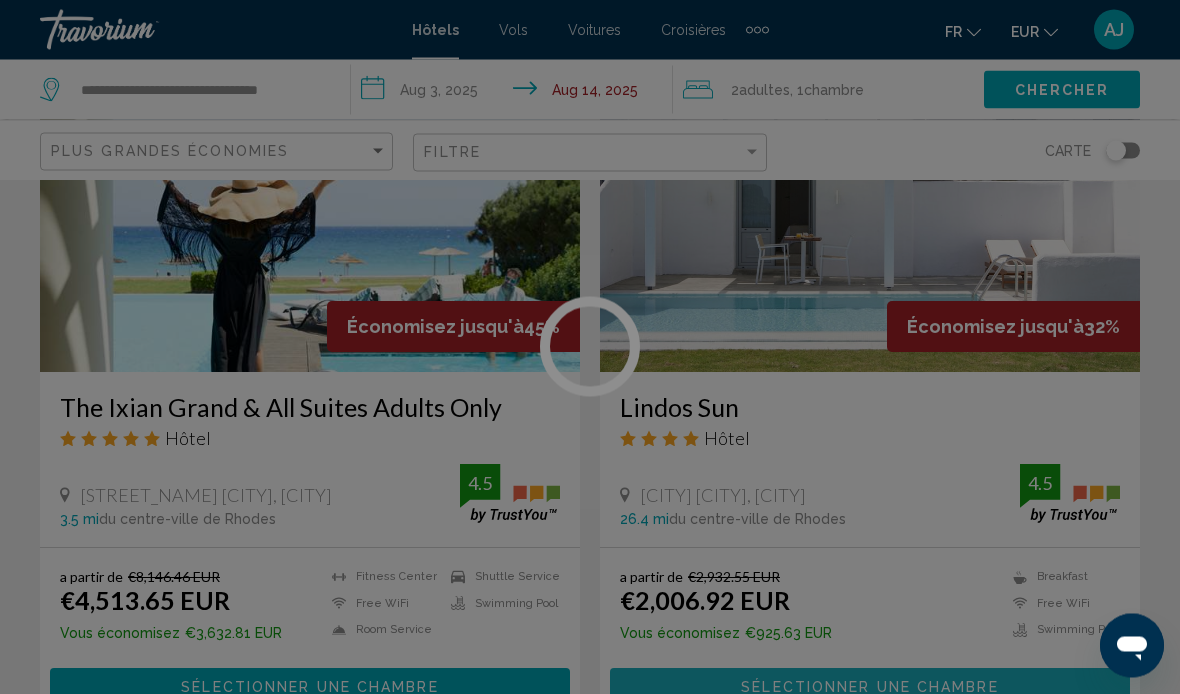 scroll, scrollTop: 912, scrollLeft: 0, axis: vertical 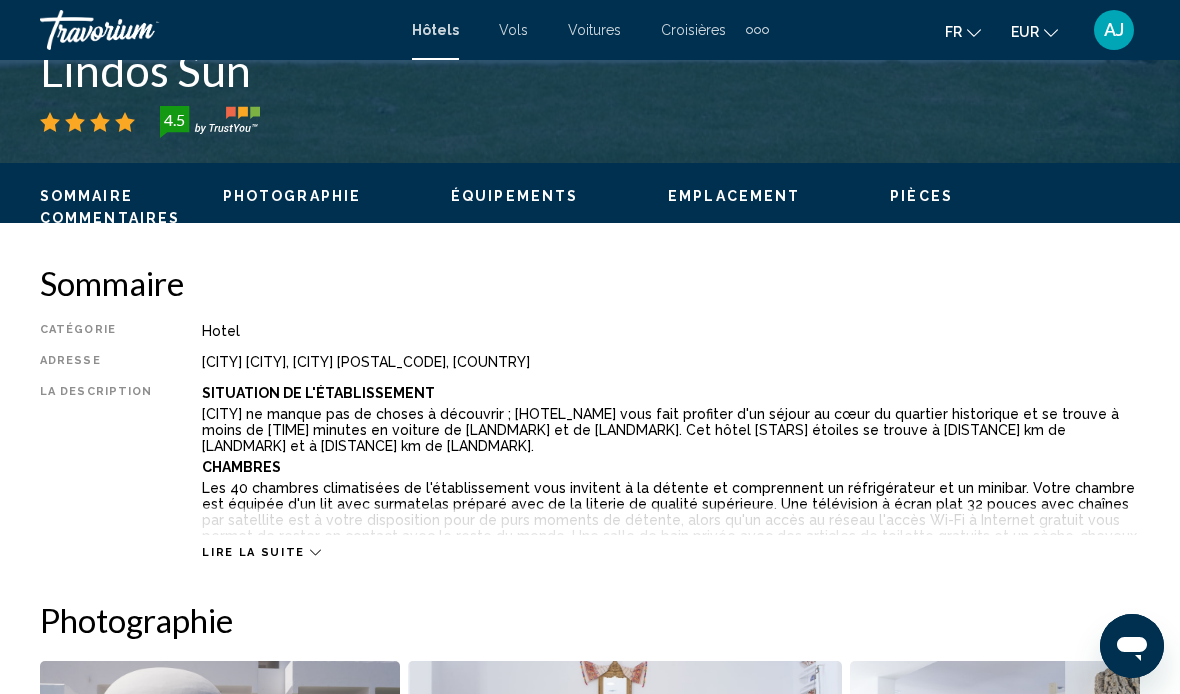 click on "Lire la suite" at bounding box center (253, 552) 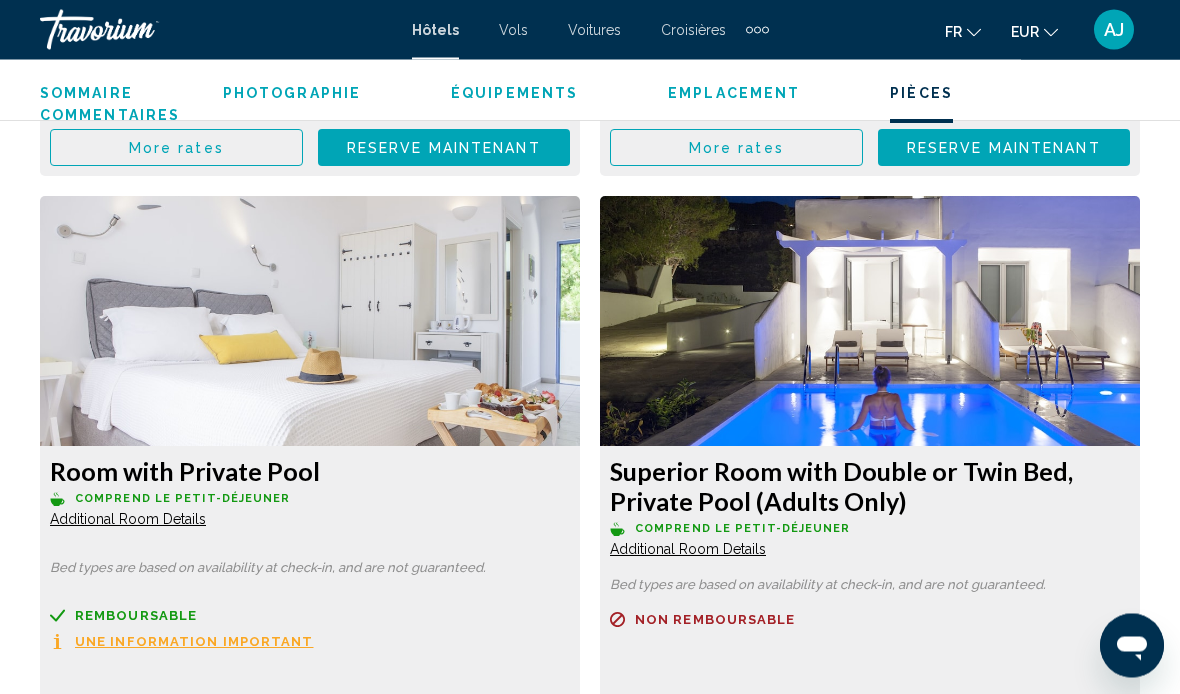 scroll, scrollTop: 3905, scrollLeft: 0, axis: vertical 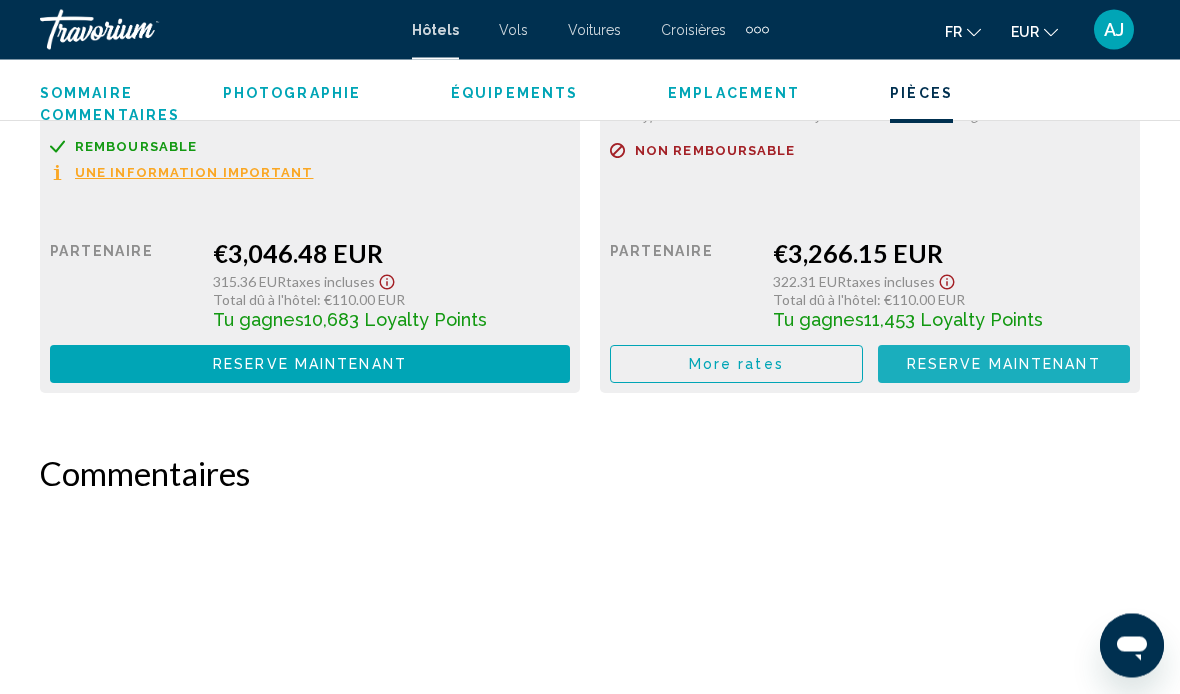 click on "Reserve maintenant Plus disponible" at bounding box center (444, -321) 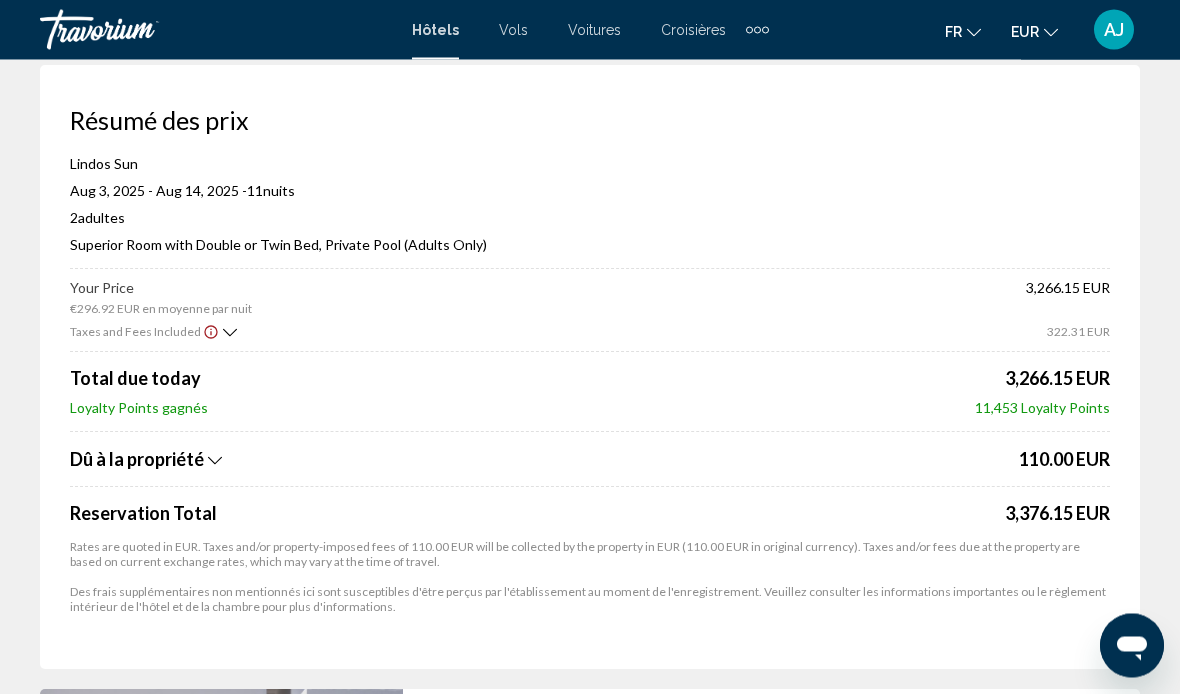 scroll, scrollTop: 0, scrollLeft: 0, axis: both 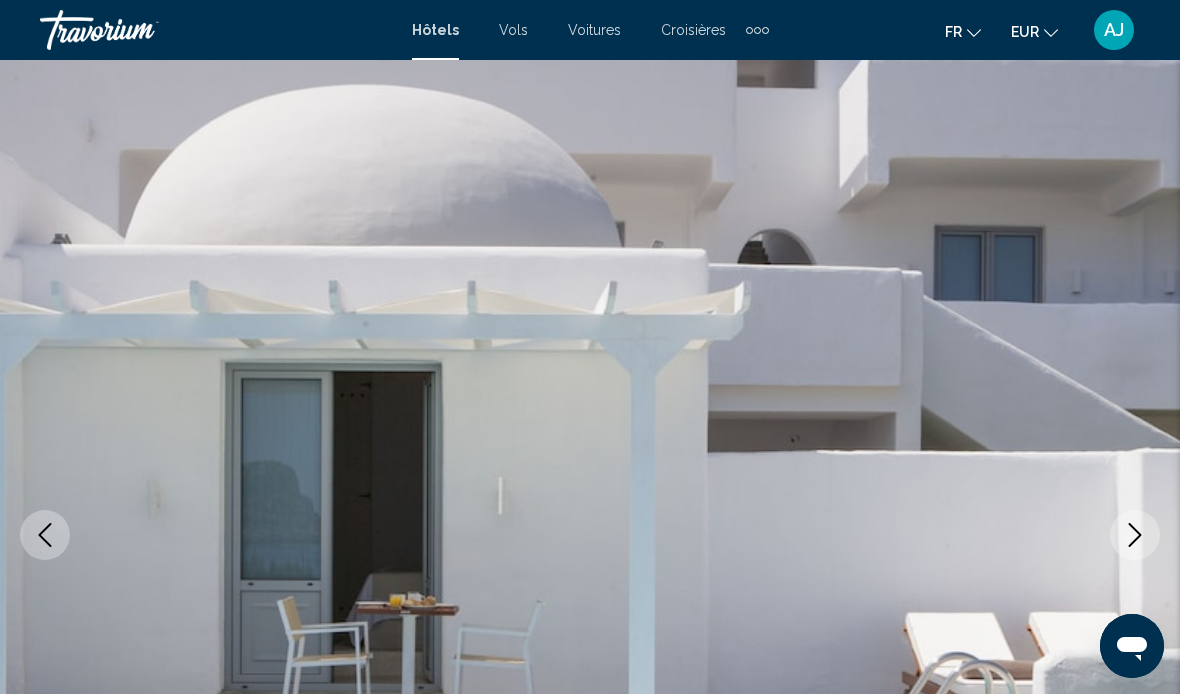 click 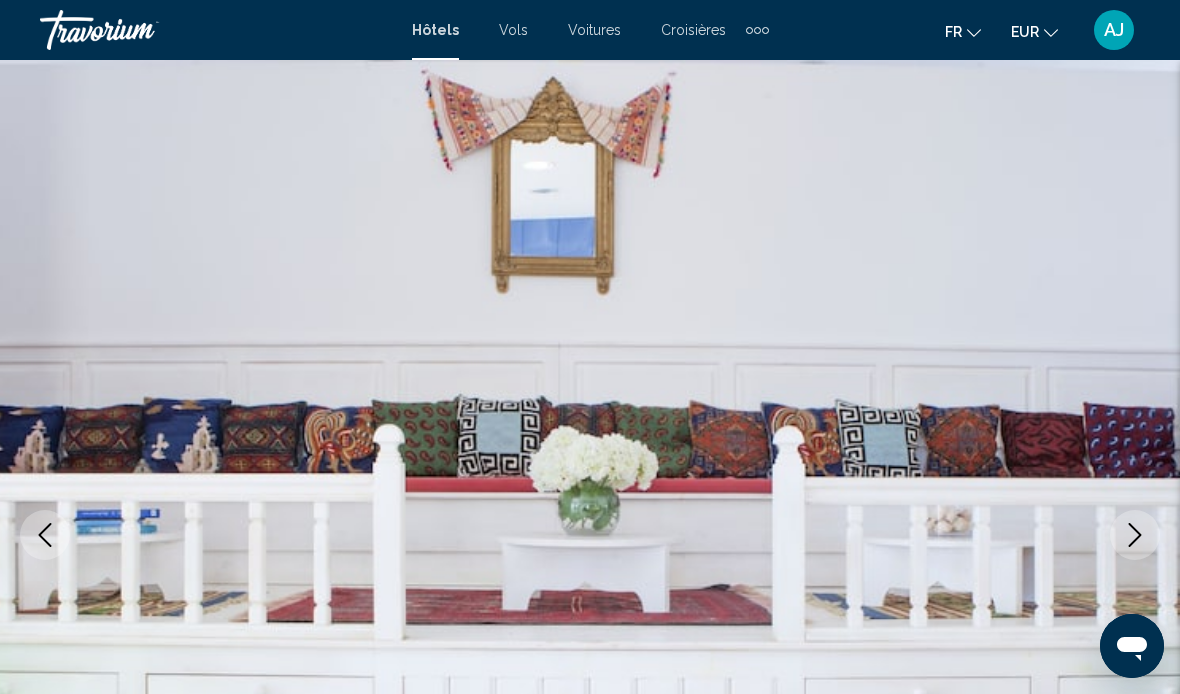 click 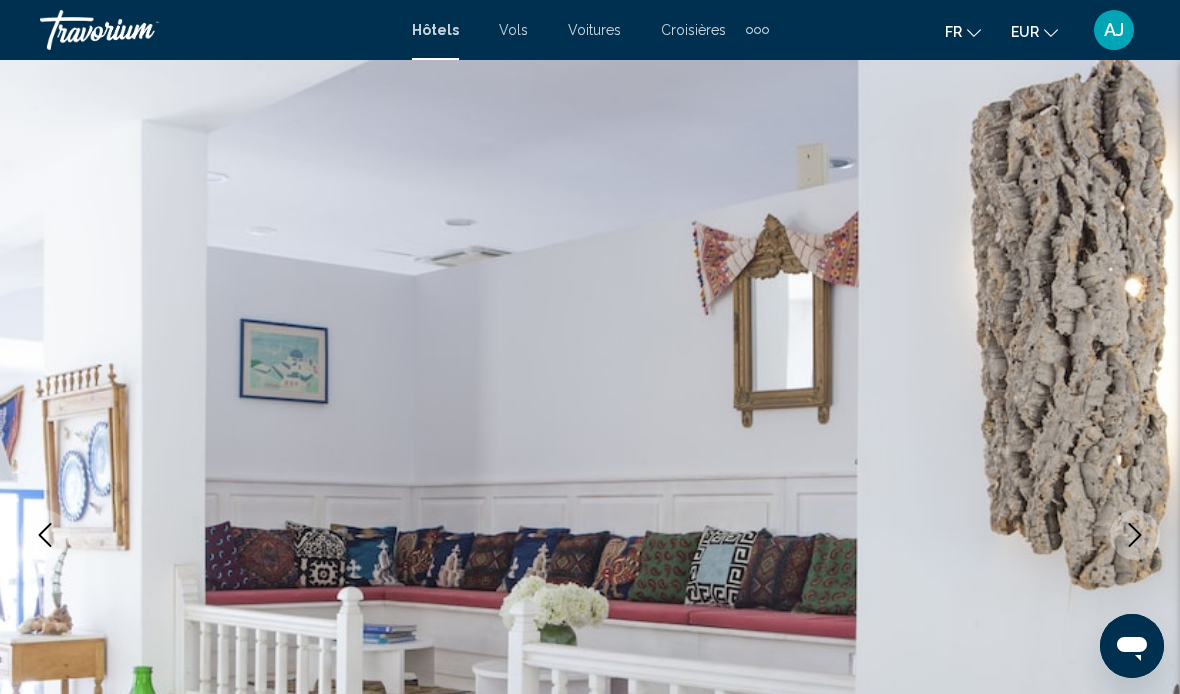 click 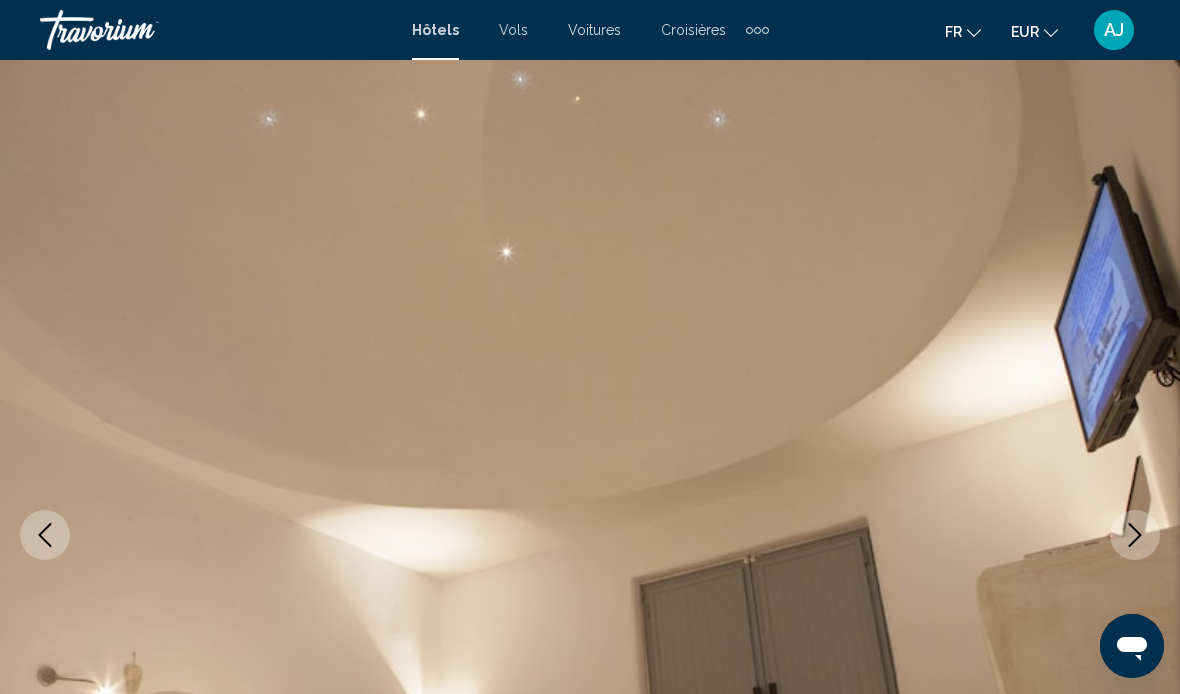 click 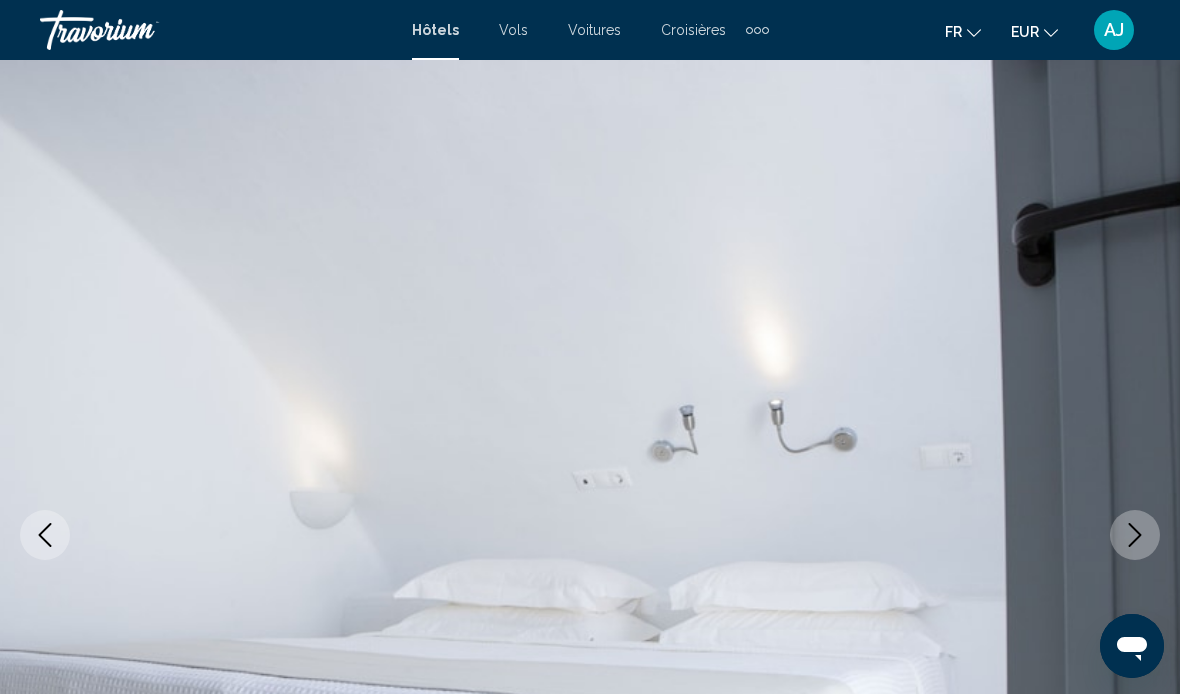 click 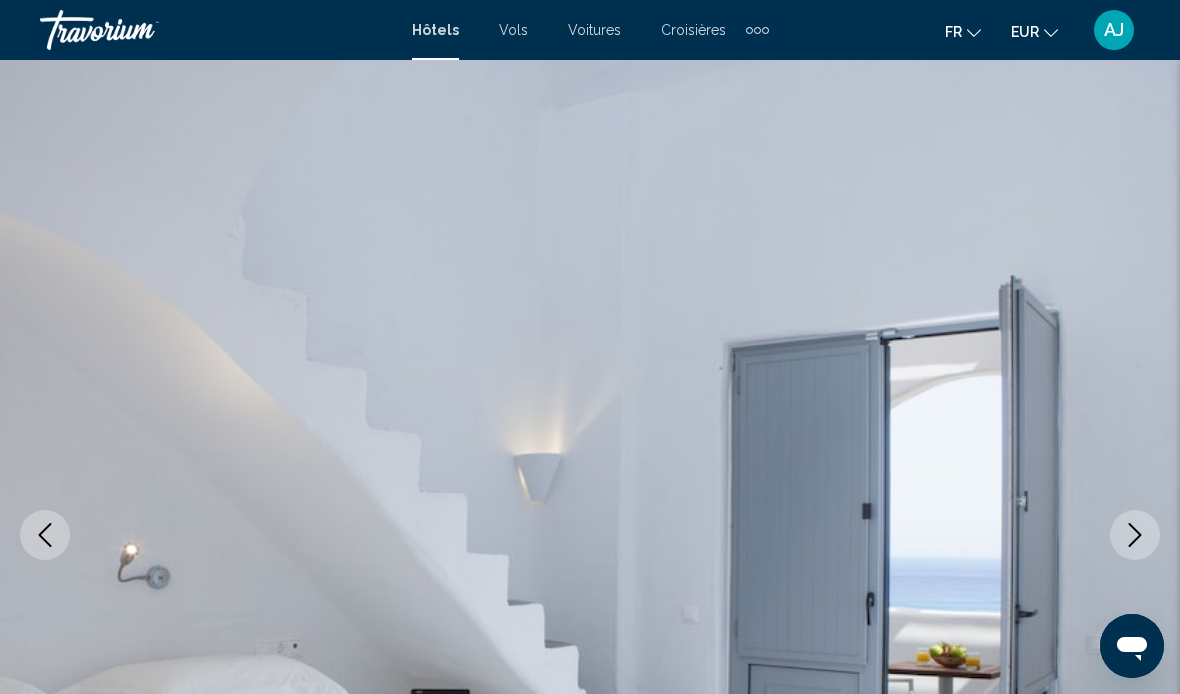 click 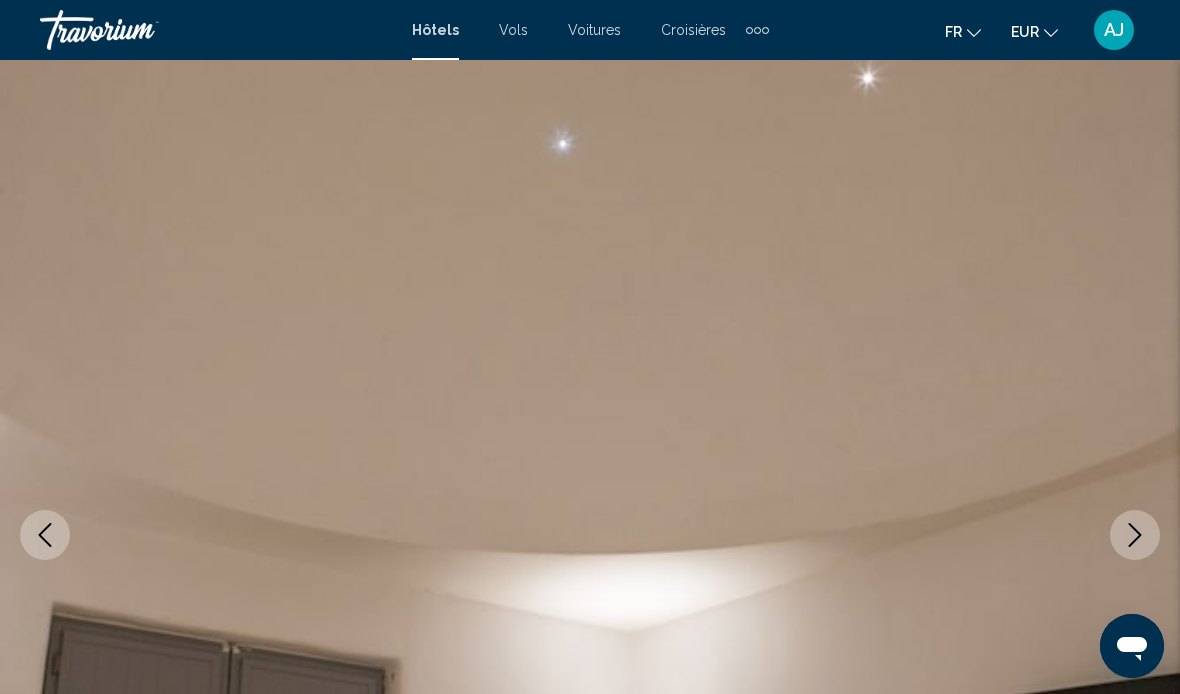 click 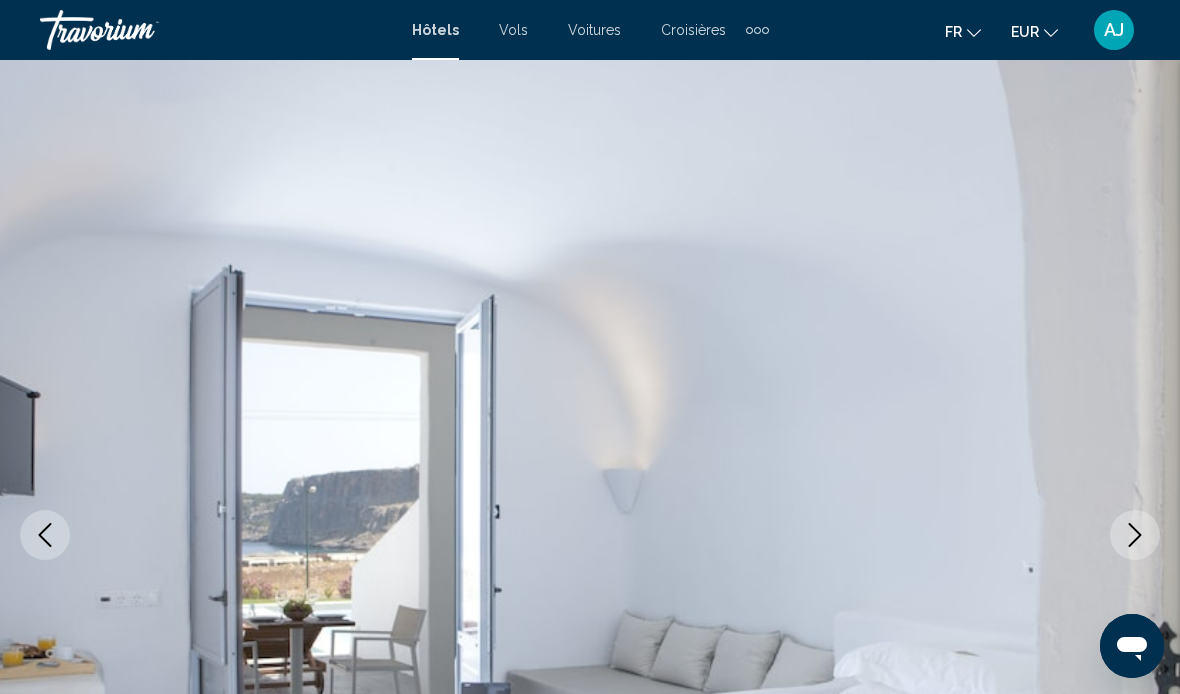 click 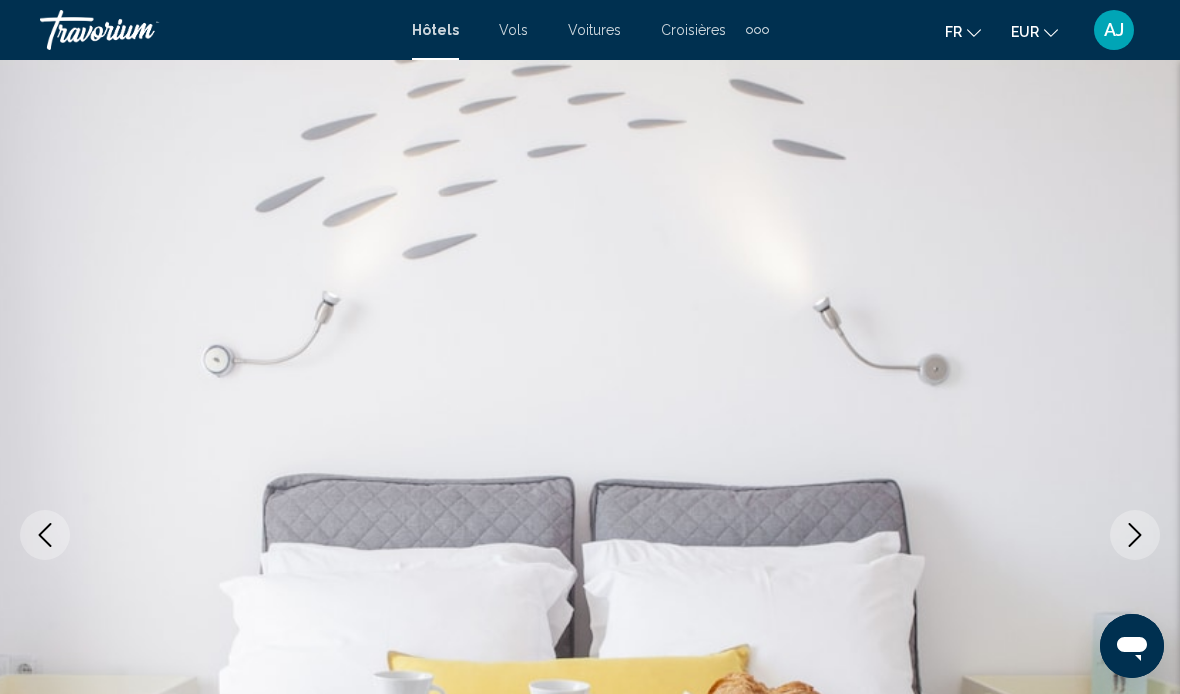 click 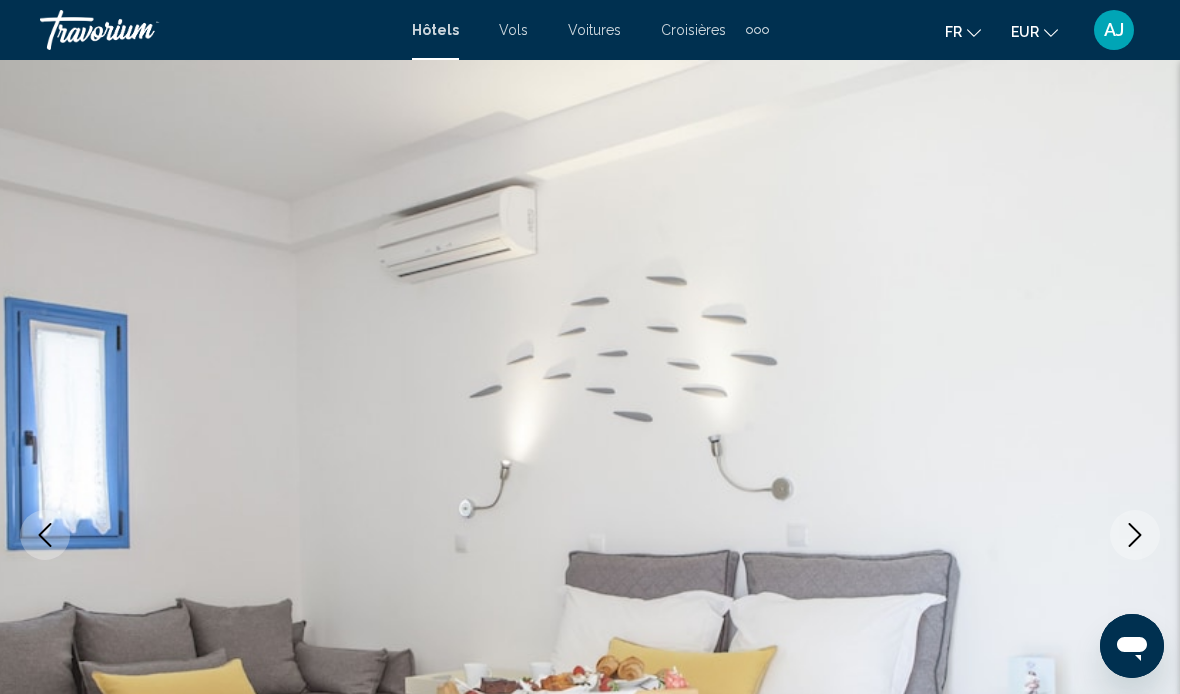 click 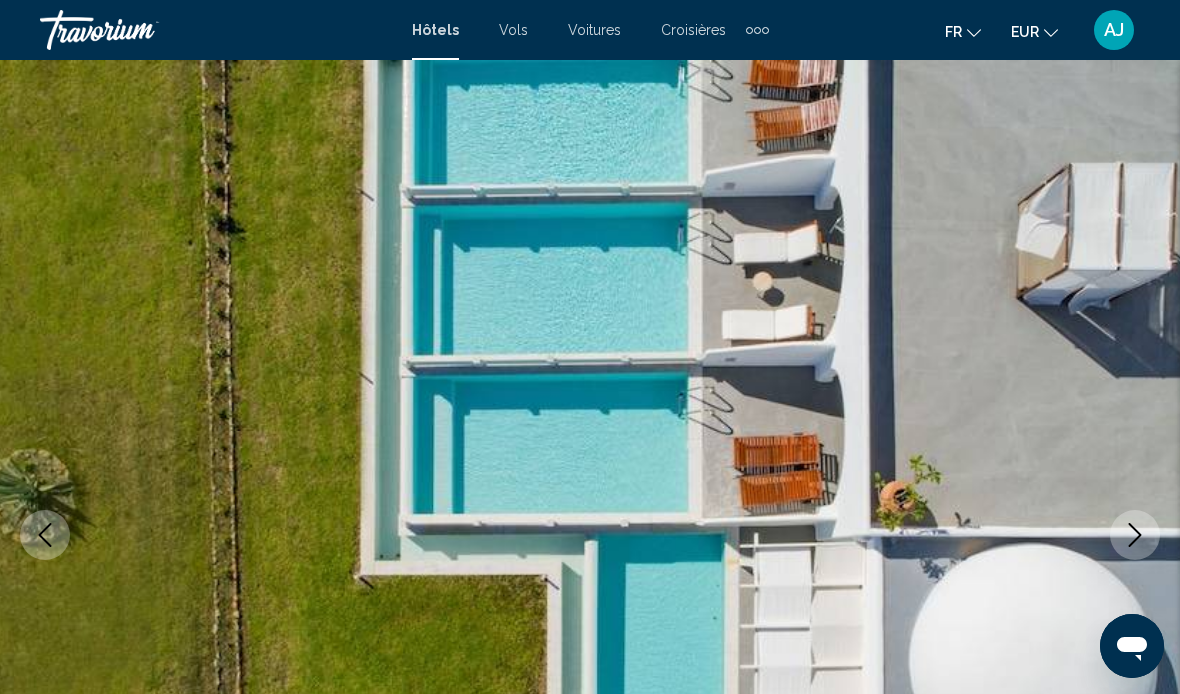click at bounding box center (1135, 535) 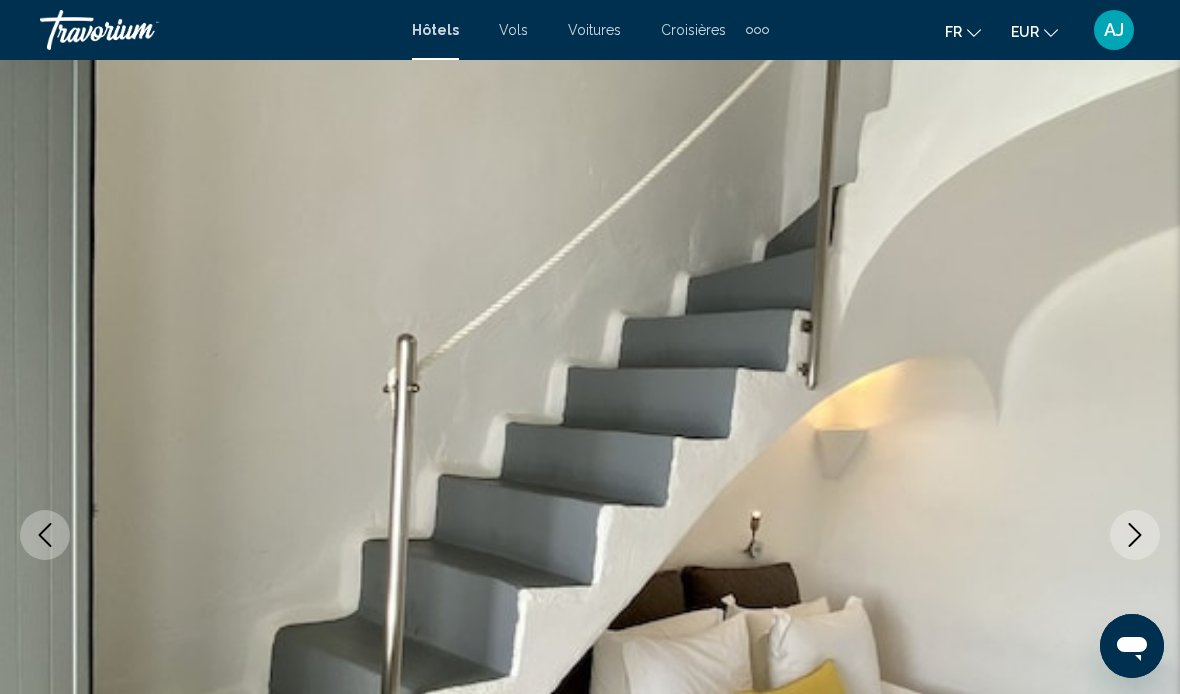 click at bounding box center [1135, 535] 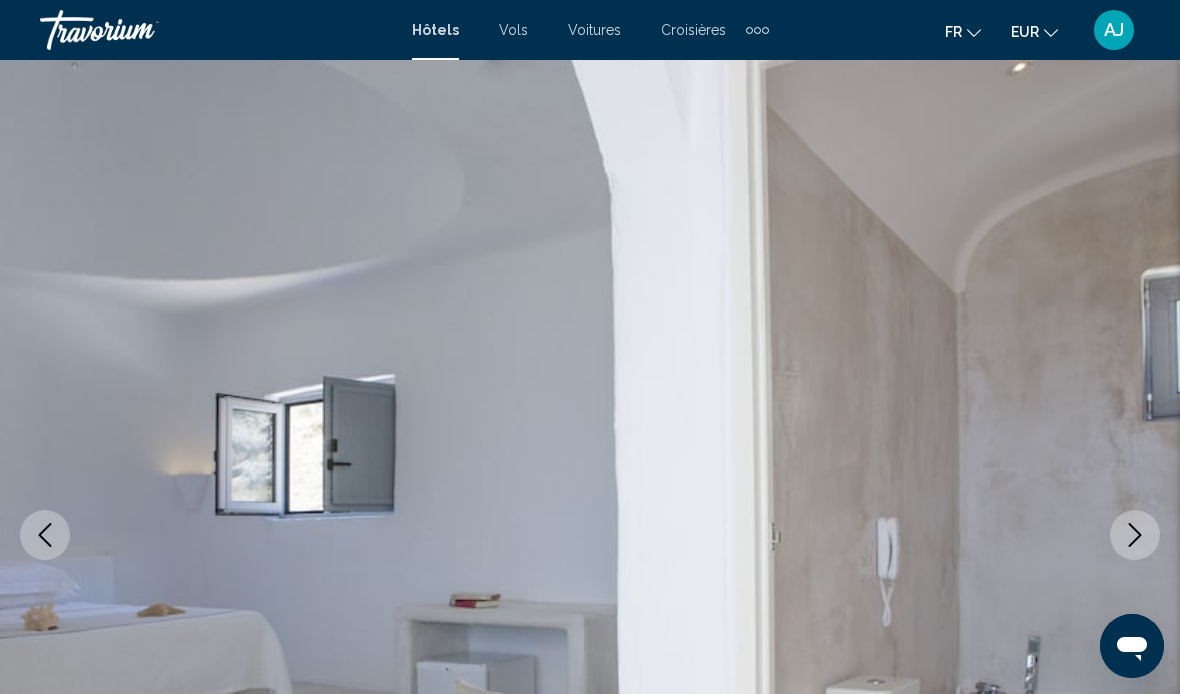 click 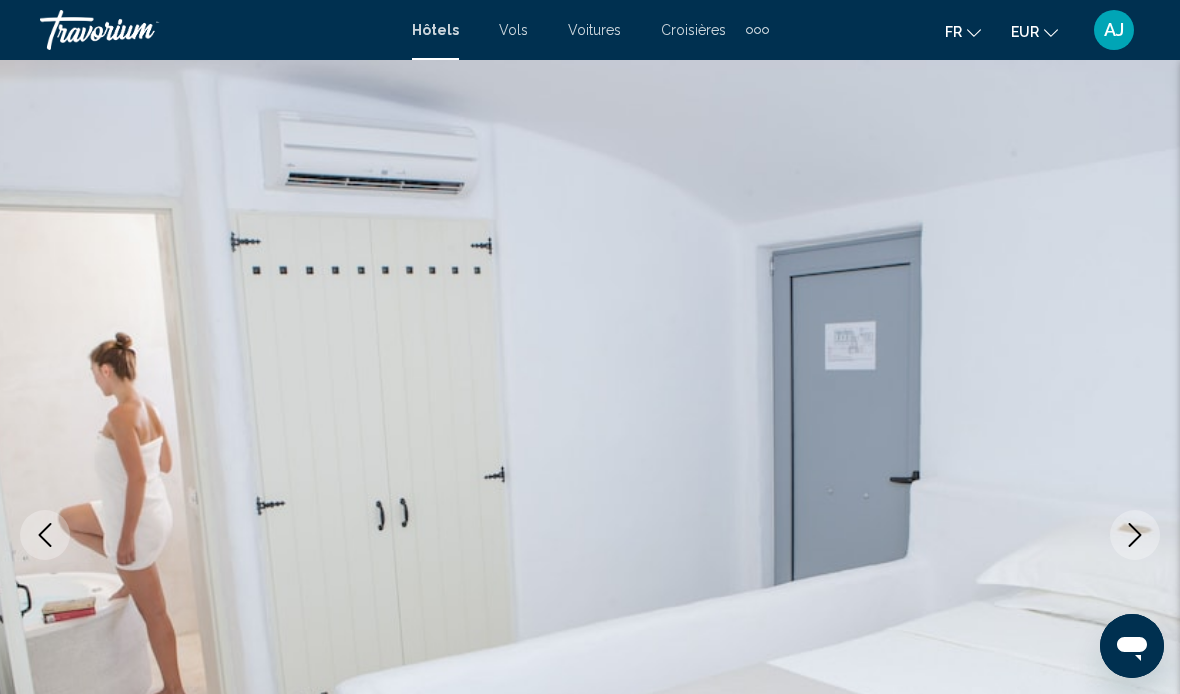 click 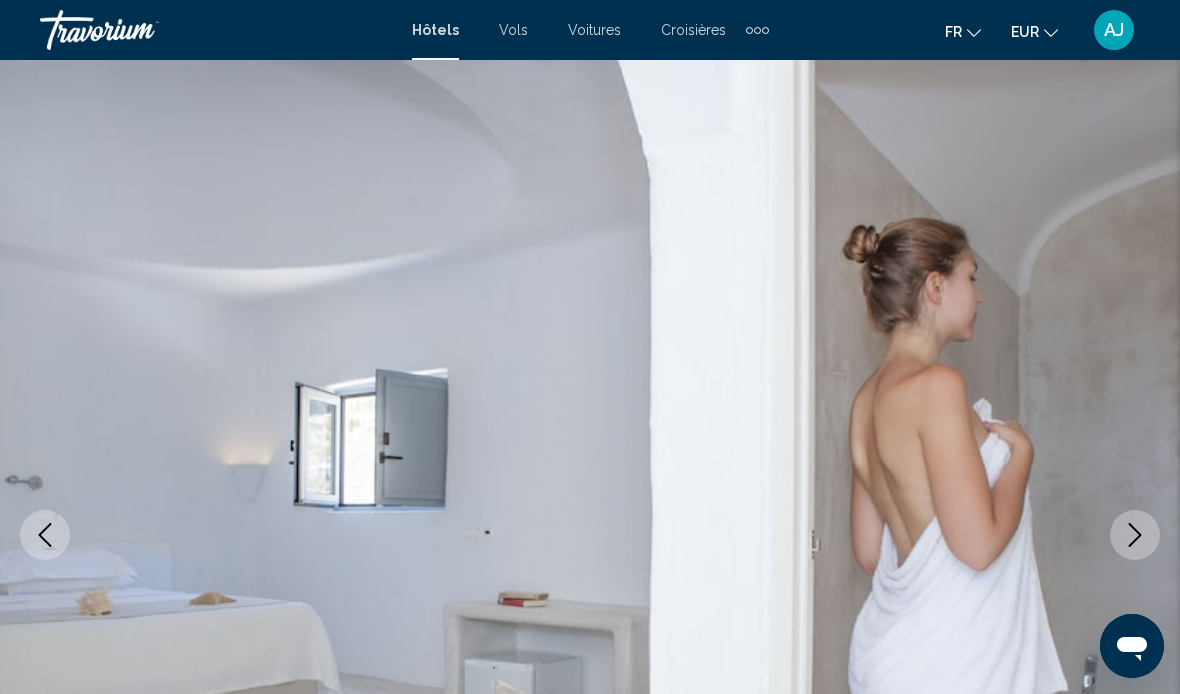 click at bounding box center (1135, 535) 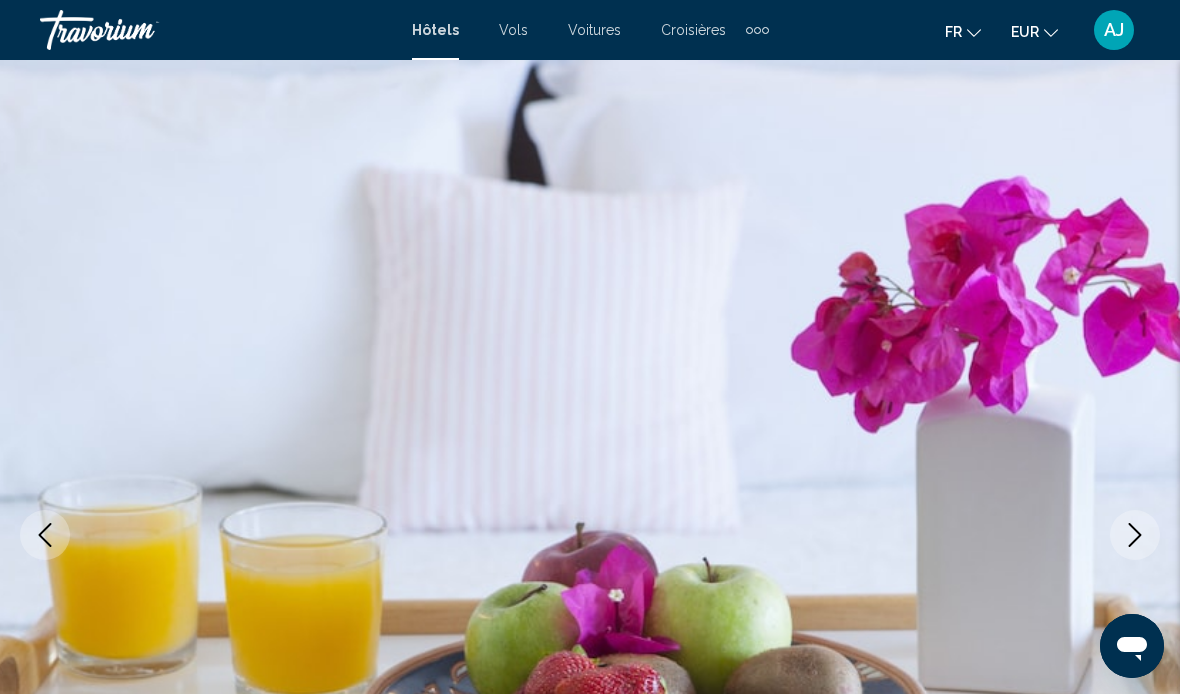 click at bounding box center (1135, 535) 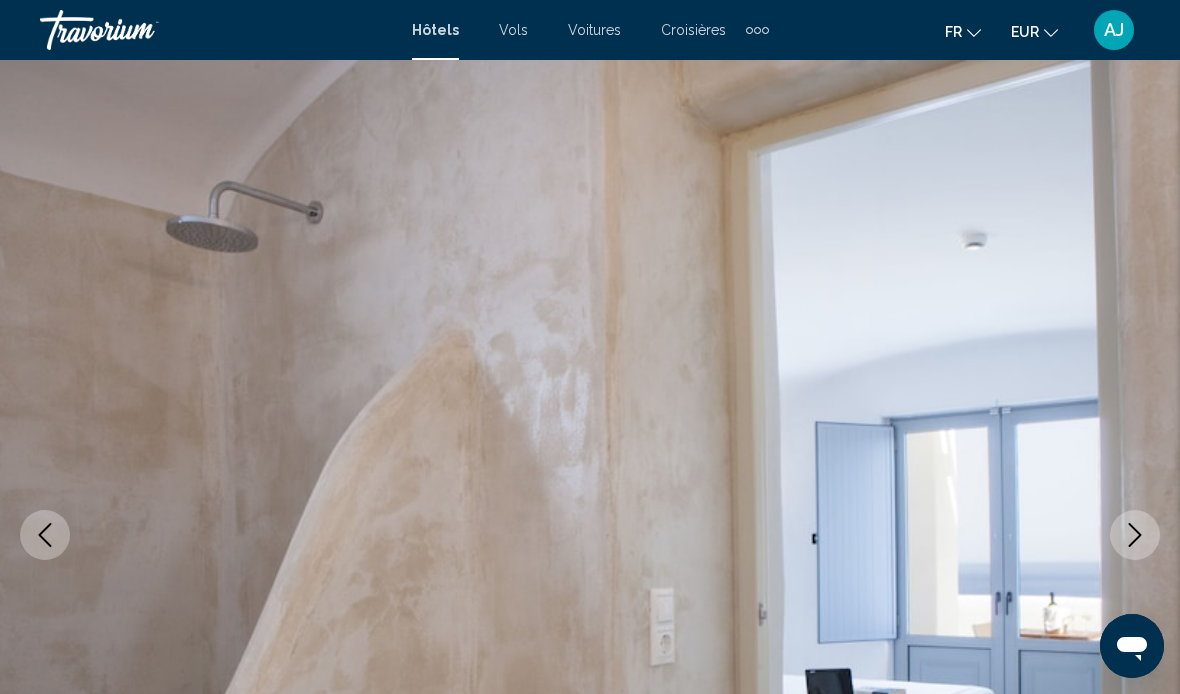 click at bounding box center (1135, 535) 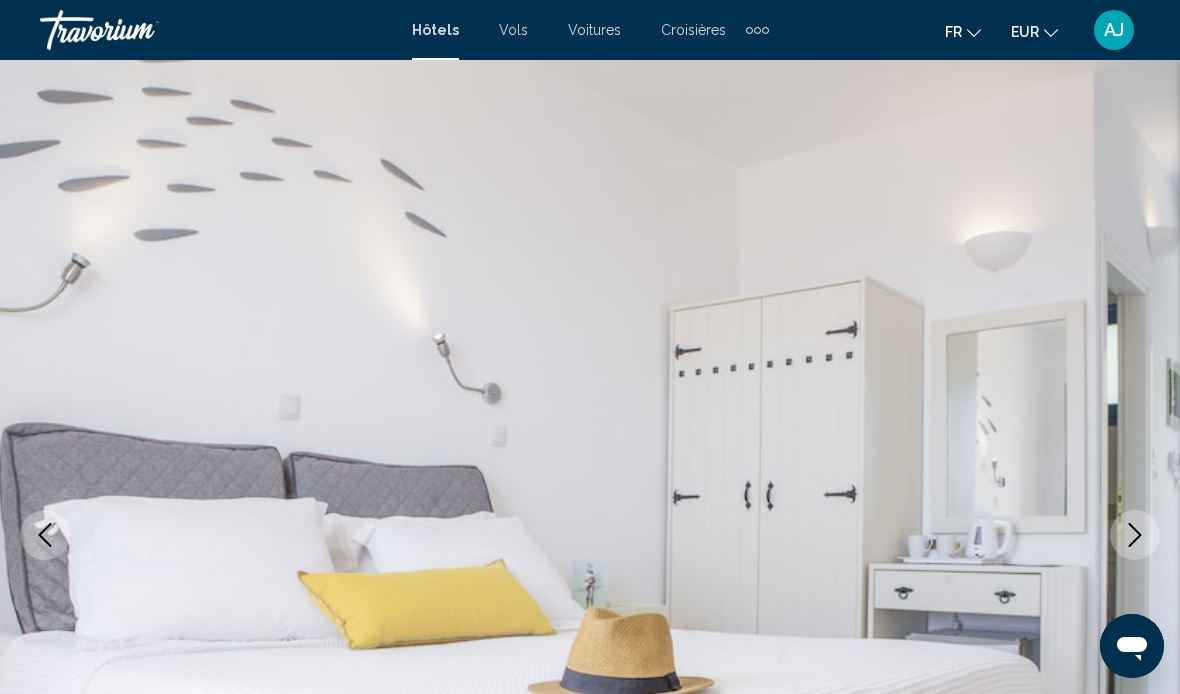 click at bounding box center (590, 535) 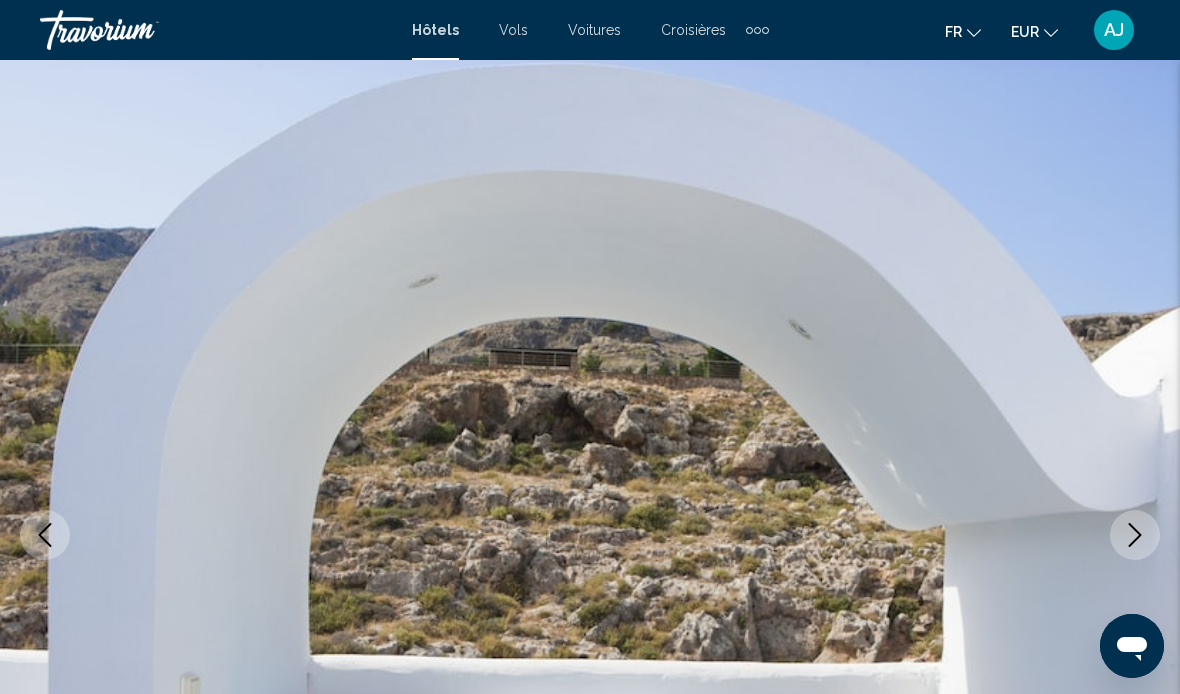 click at bounding box center [1135, 535] 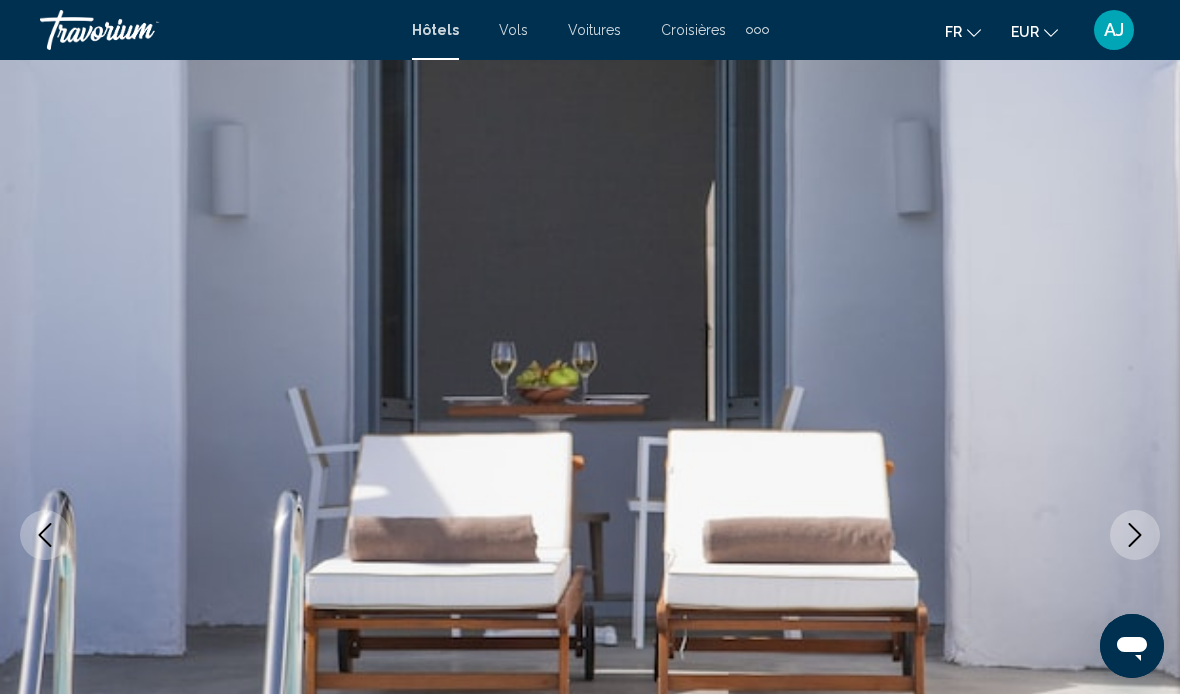 click at bounding box center [1135, 535] 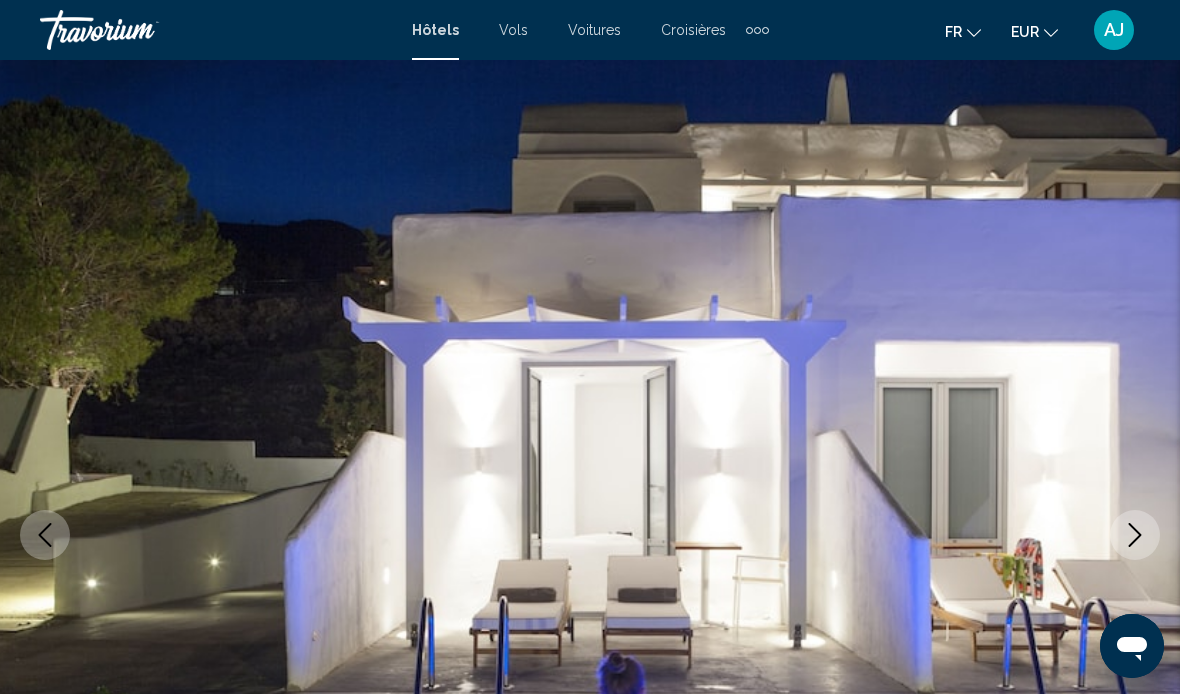 click at bounding box center [590, 535] 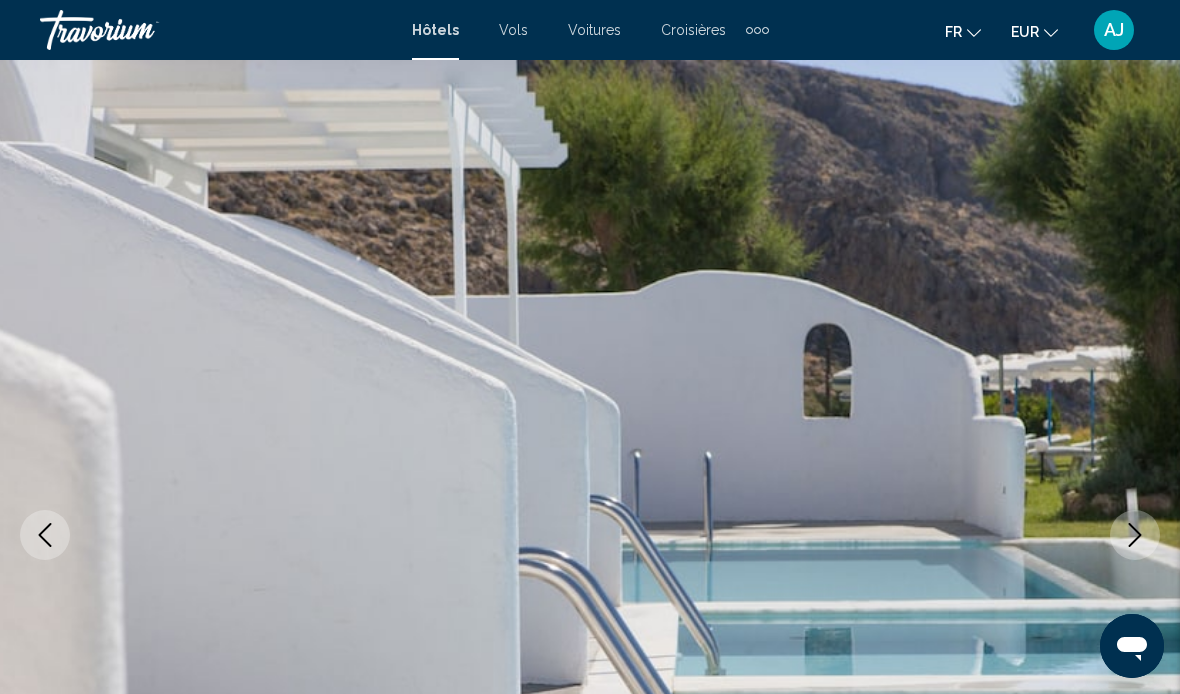 click at bounding box center [1135, 535] 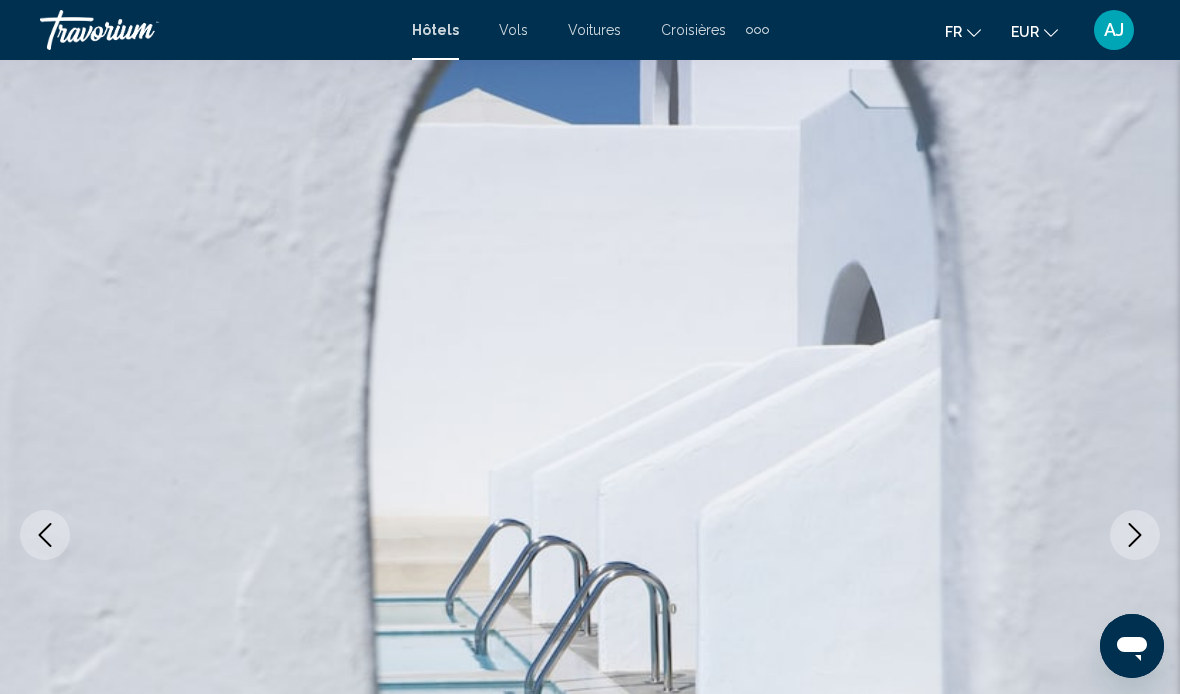 click at bounding box center (1135, 535) 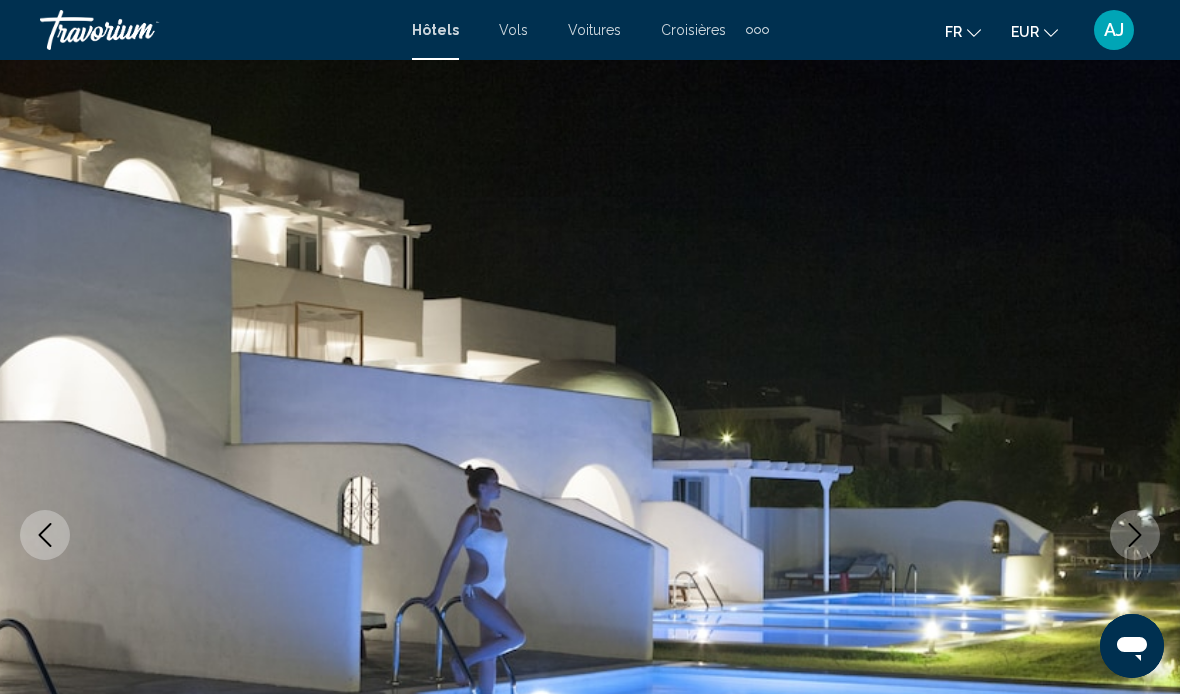 click at bounding box center [1135, 535] 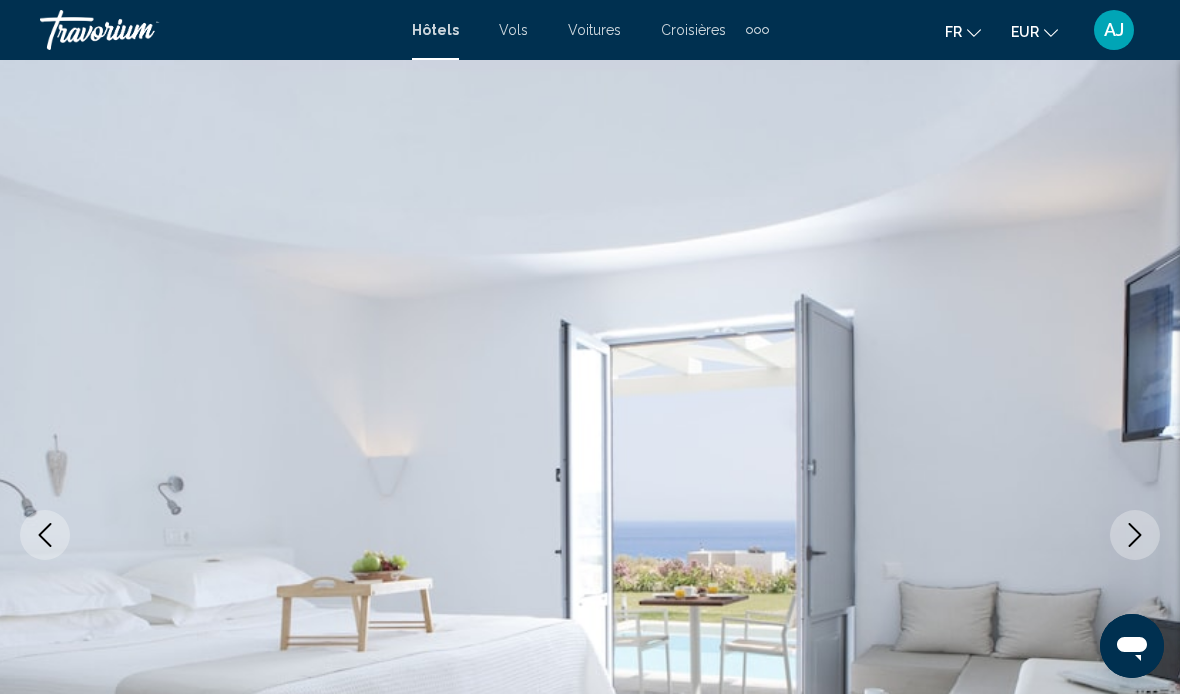 click at bounding box center [590, 535] 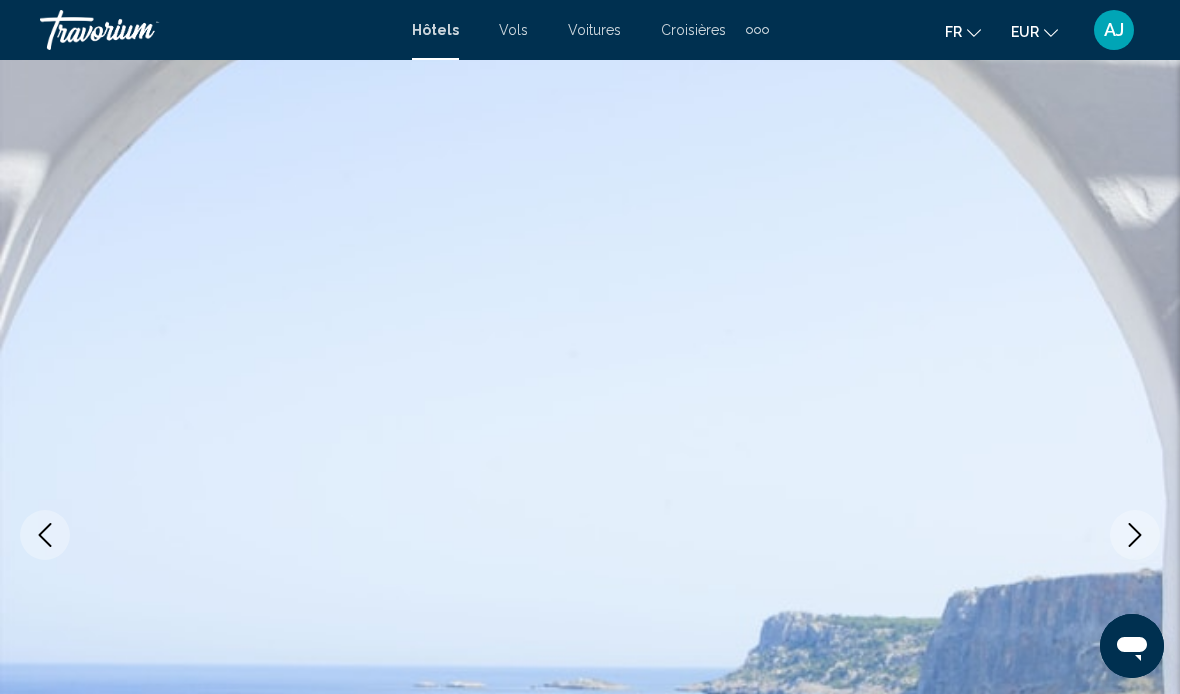 click 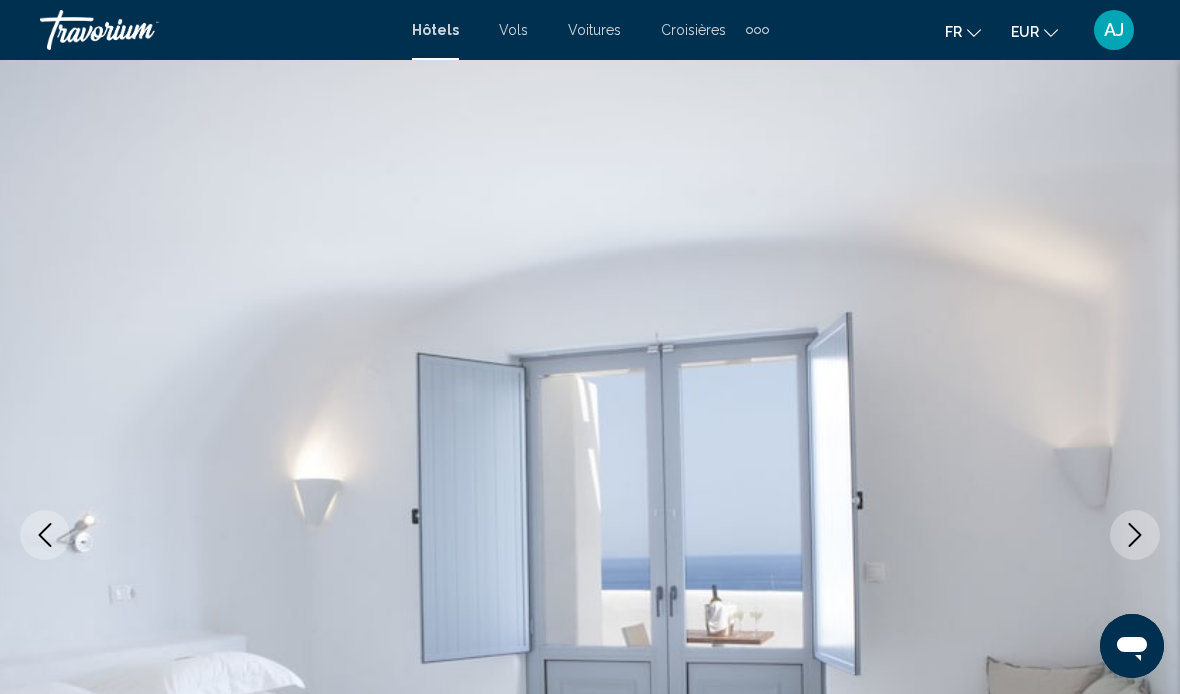 click at bounding box center [1135, 535] 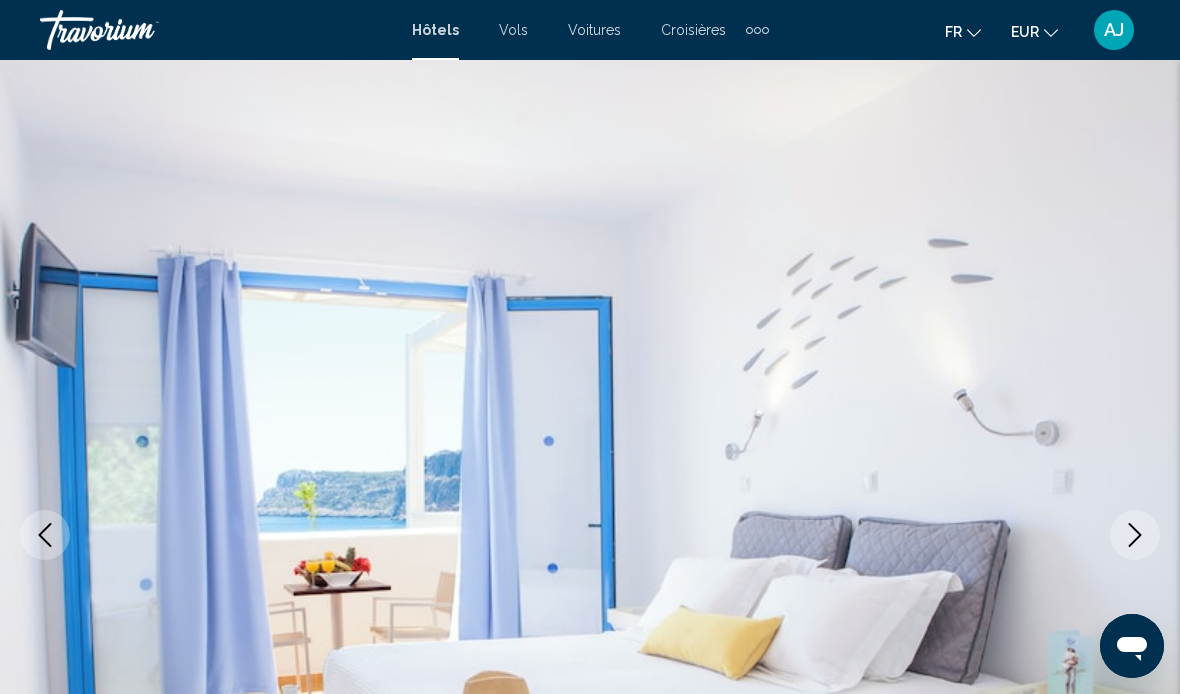 click at bounding box center (1135, 535) 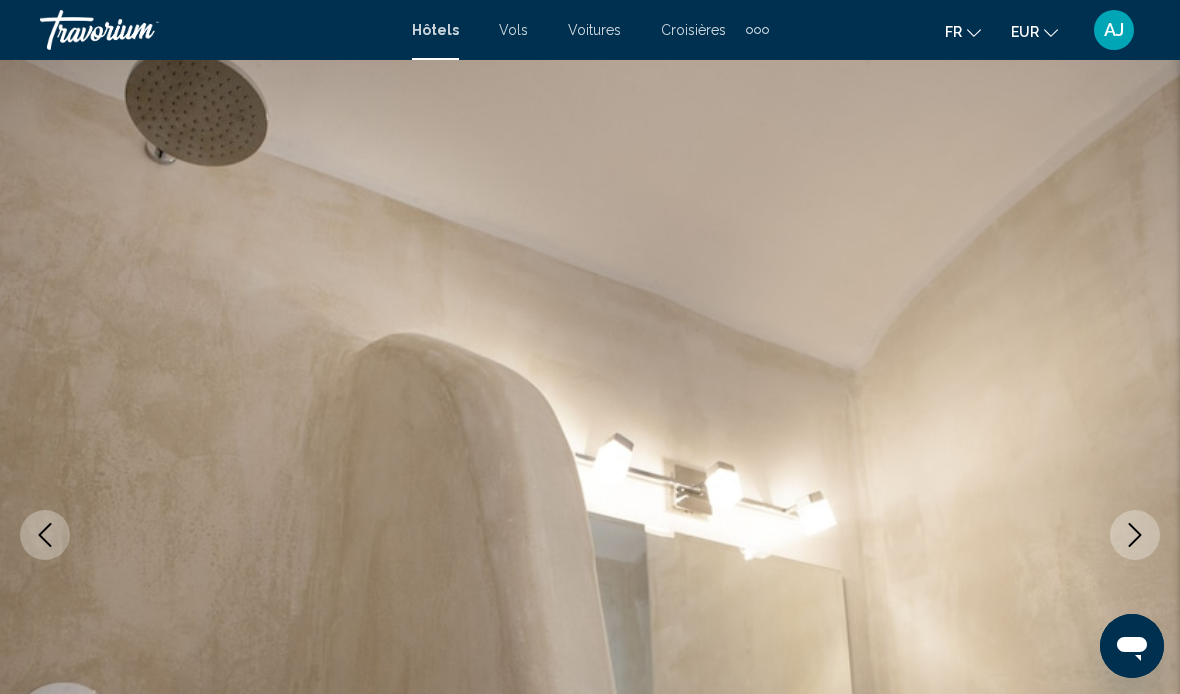 click at bounding box center [1135, 535] 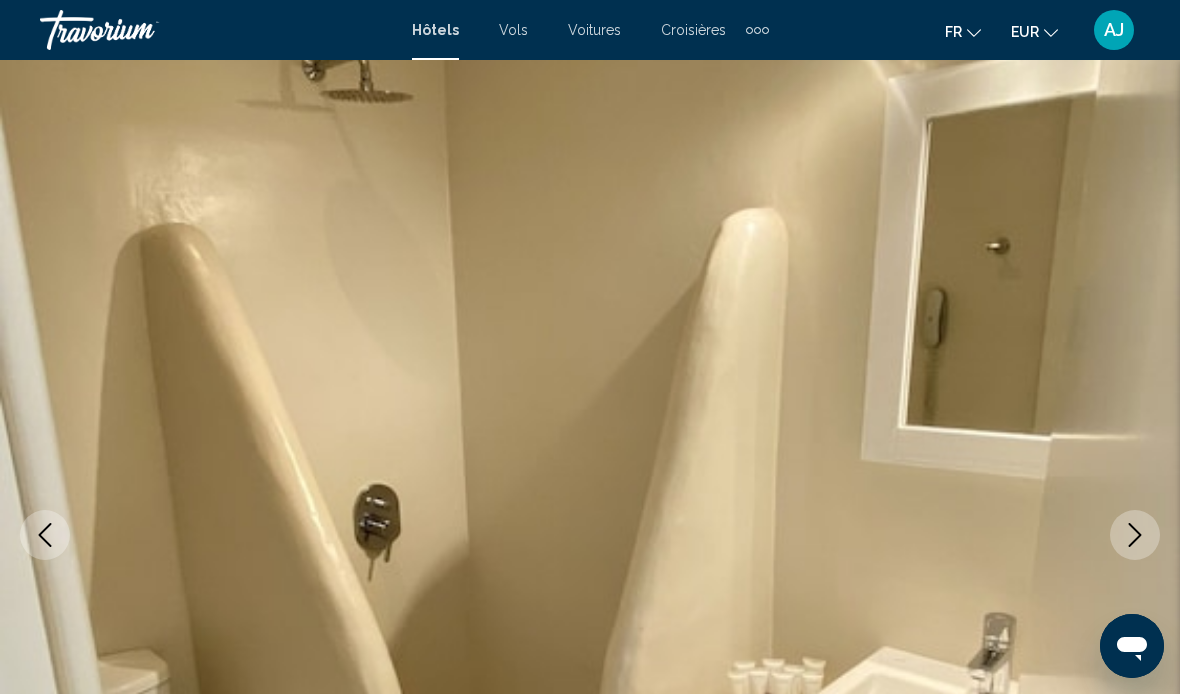 click at bounding box center (1135, 535) 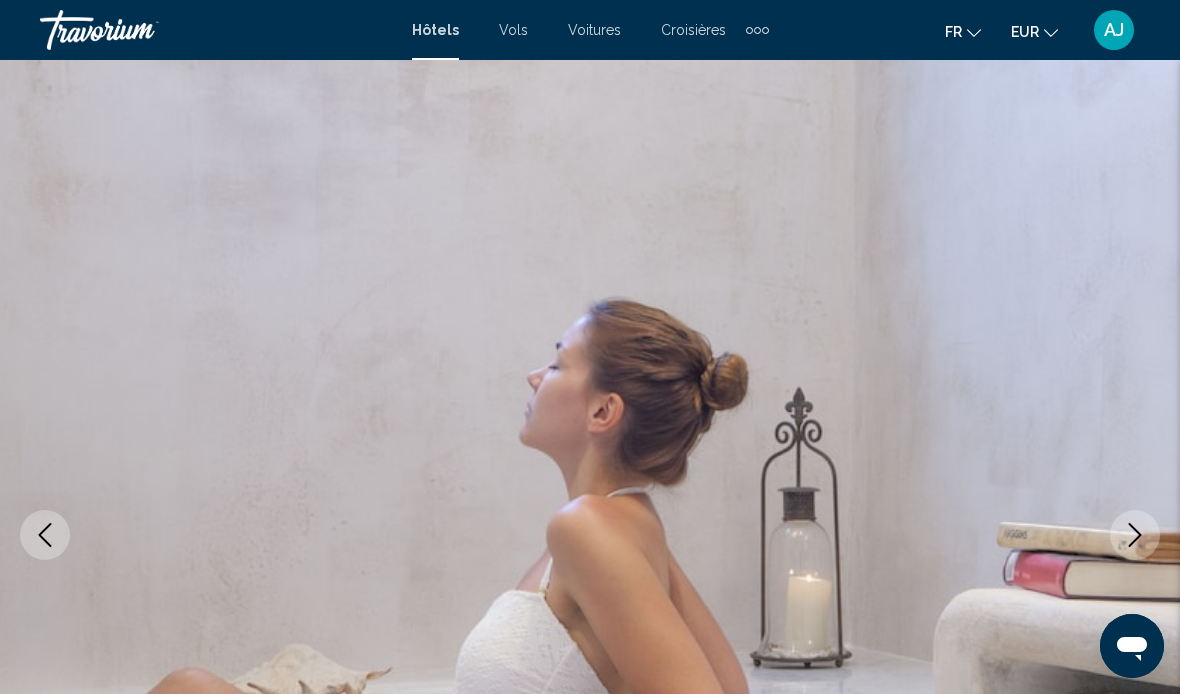 click at bounding box center [1135, 535] 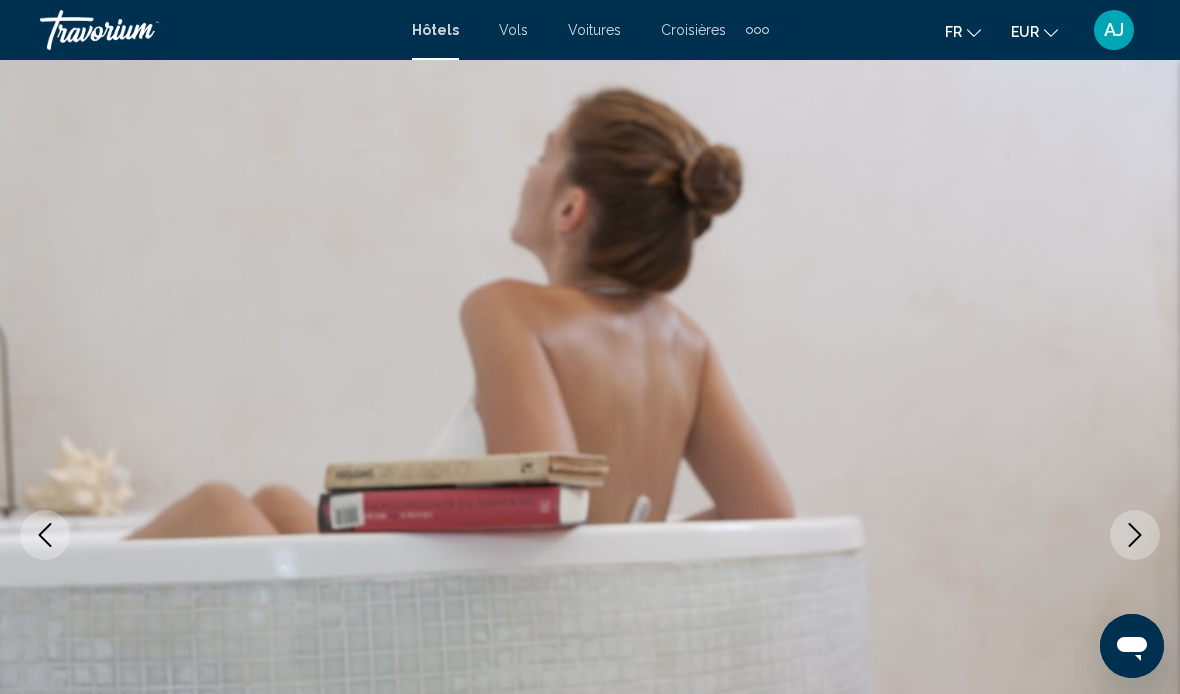 click at bounding box center (1135, 535) 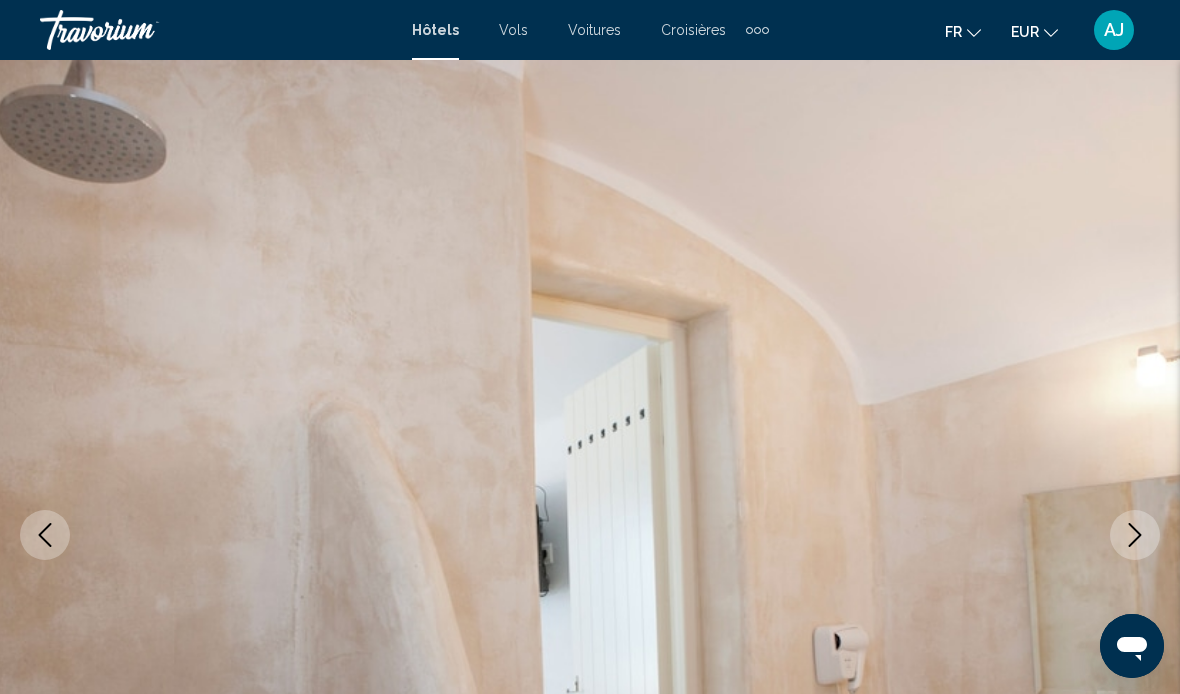 click at bounding box center (1135, 535) 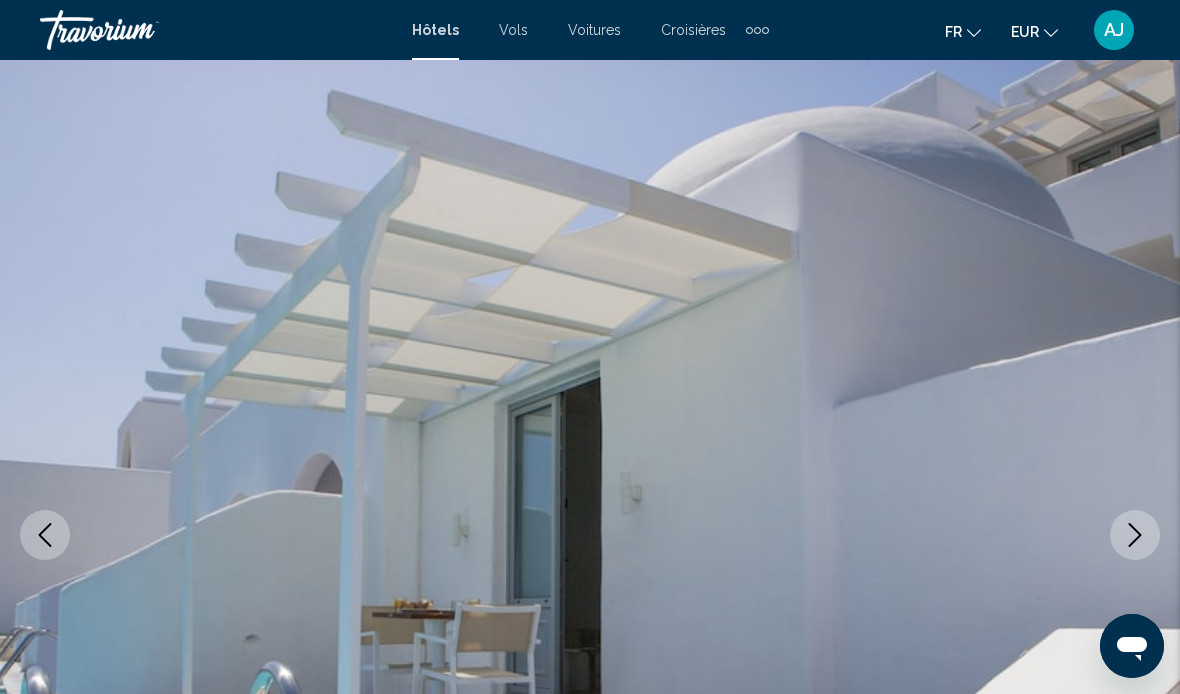 click at bounding box center (1135, 535) 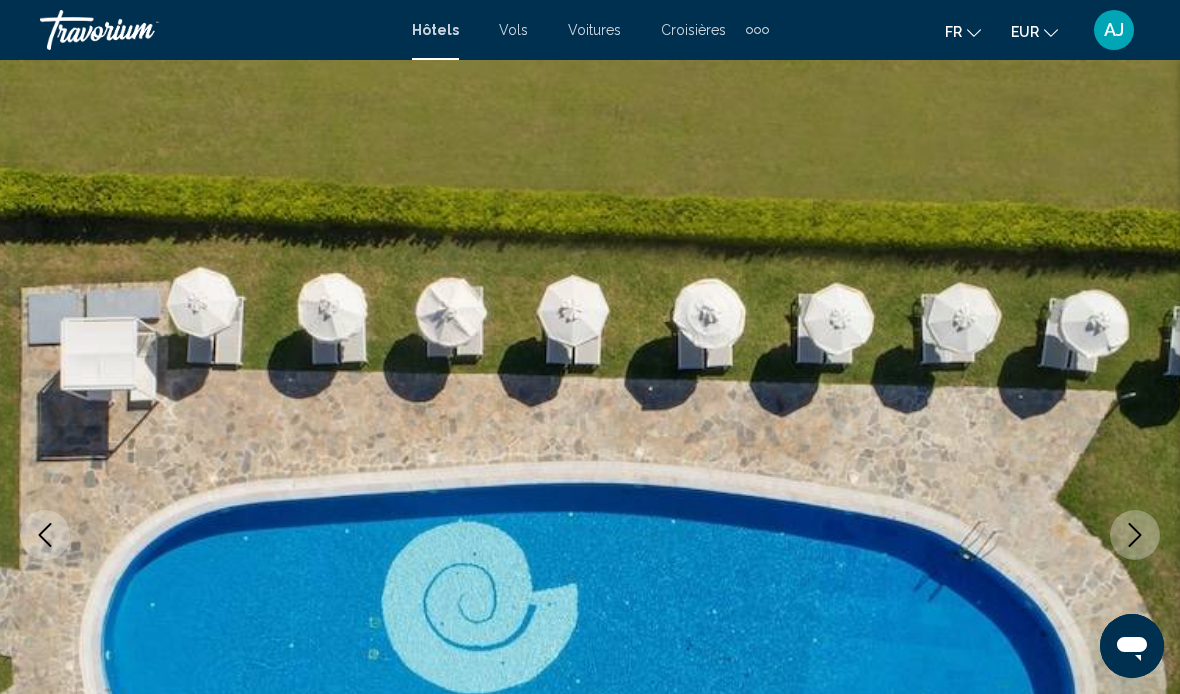 click at bounding box center [1135, 535] 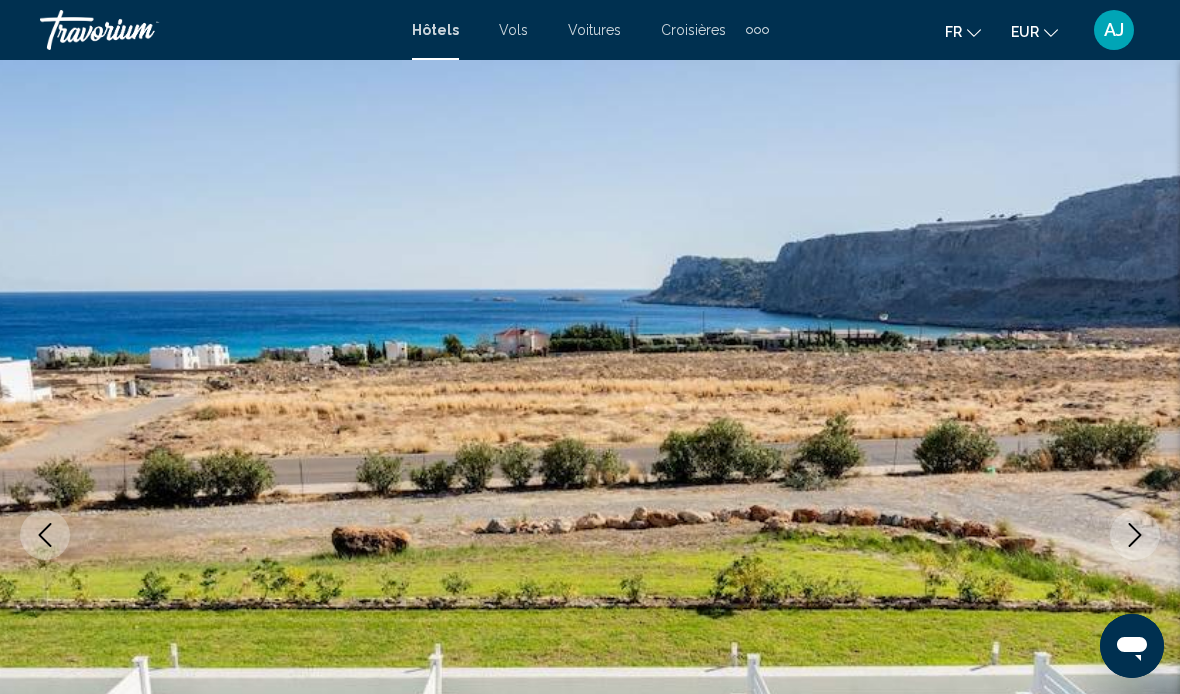 click at bounding box center (1135, 535) 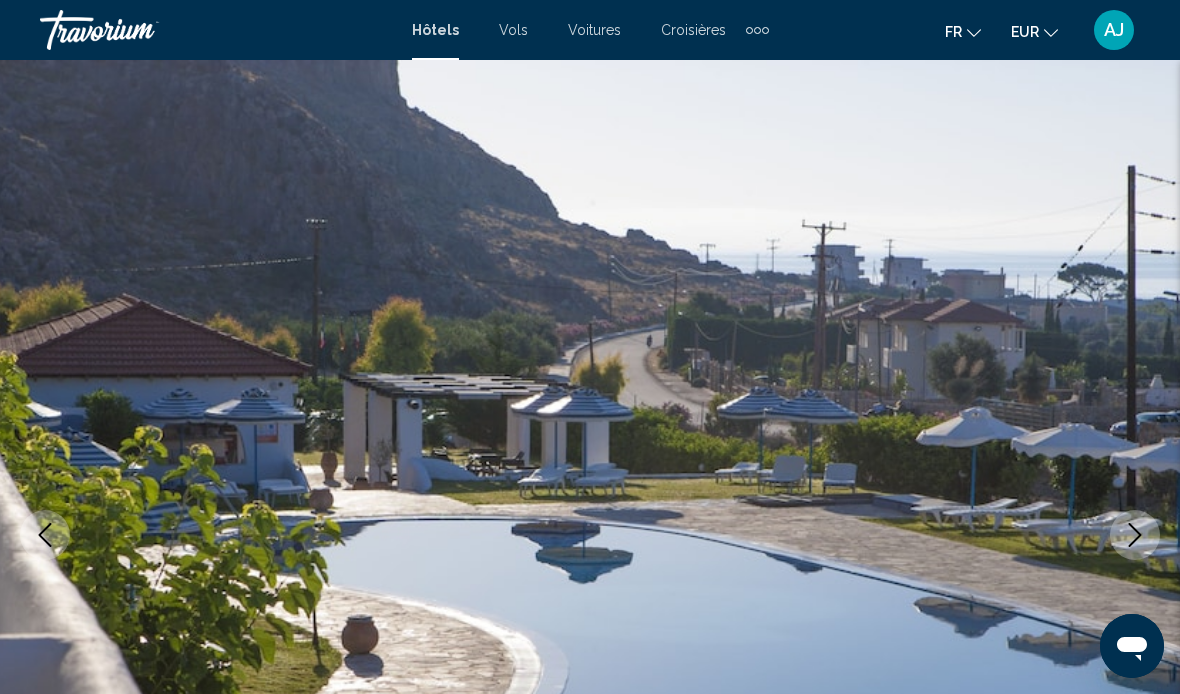 click at bounding box center (1135, 535) 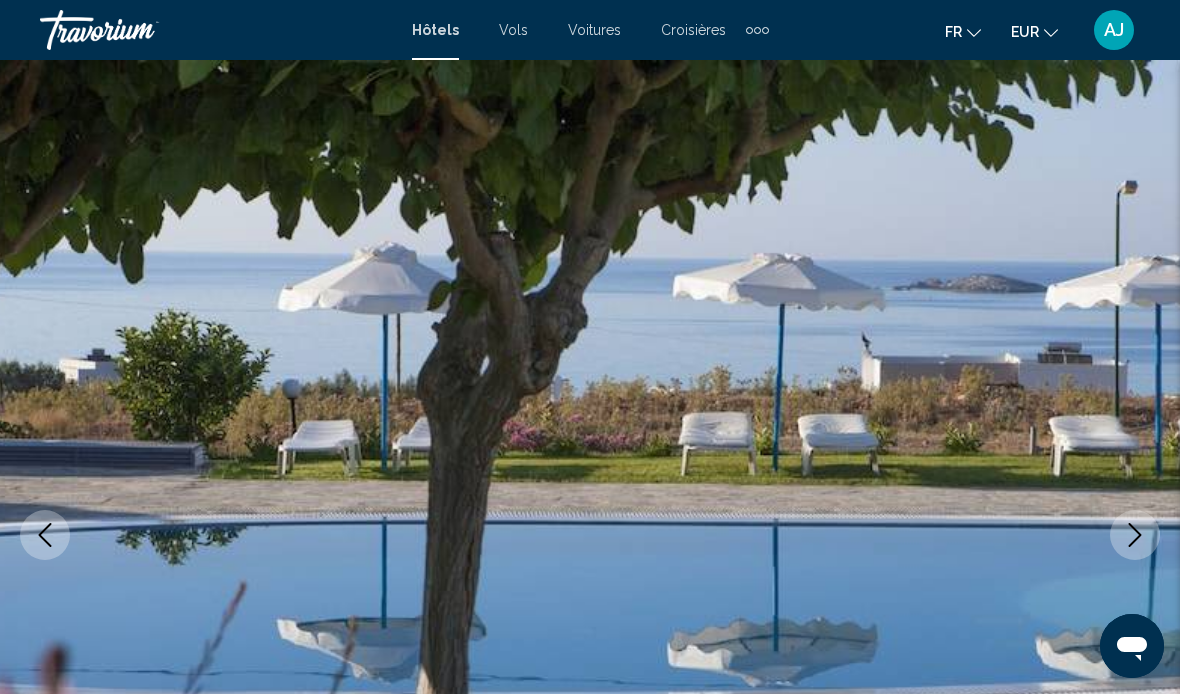 click at bounding box center [1135, 535] 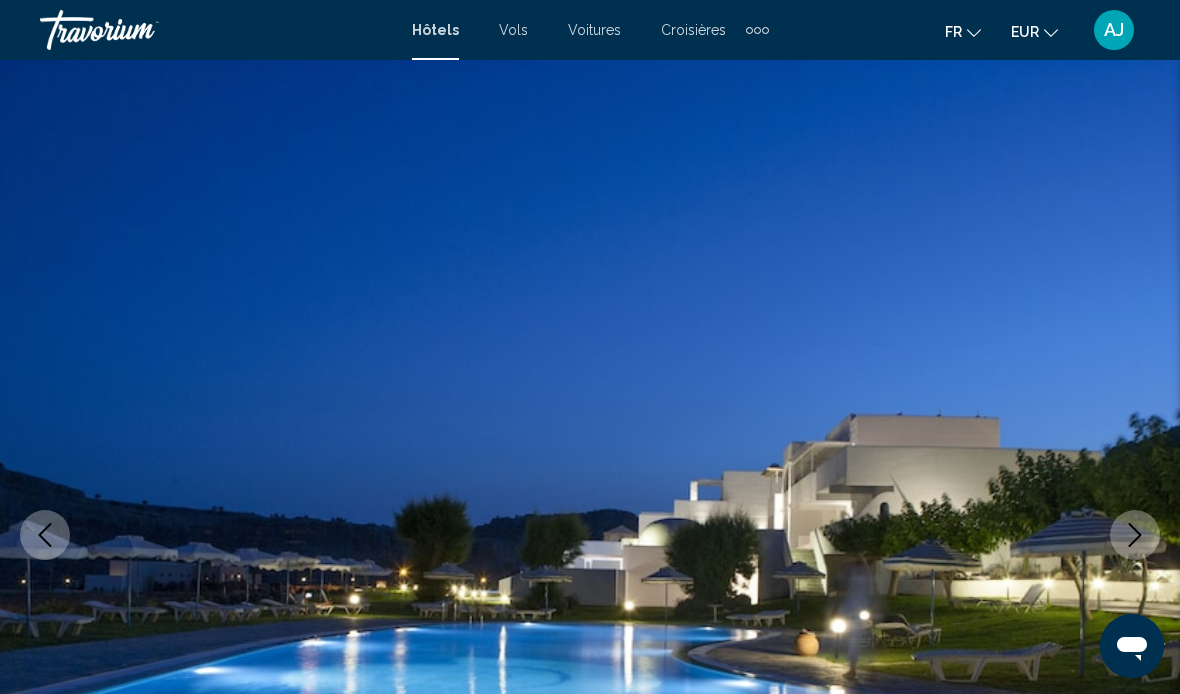 click at bounding box center (1135, 535) 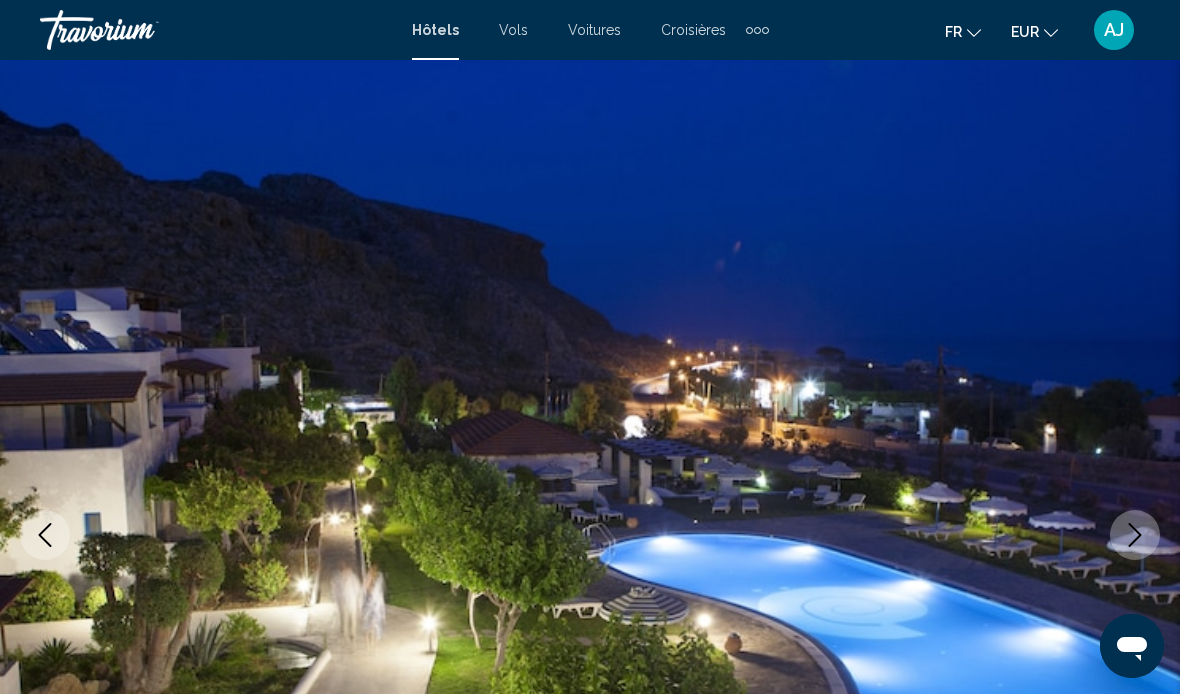 click at bounding box center [1135, 535] 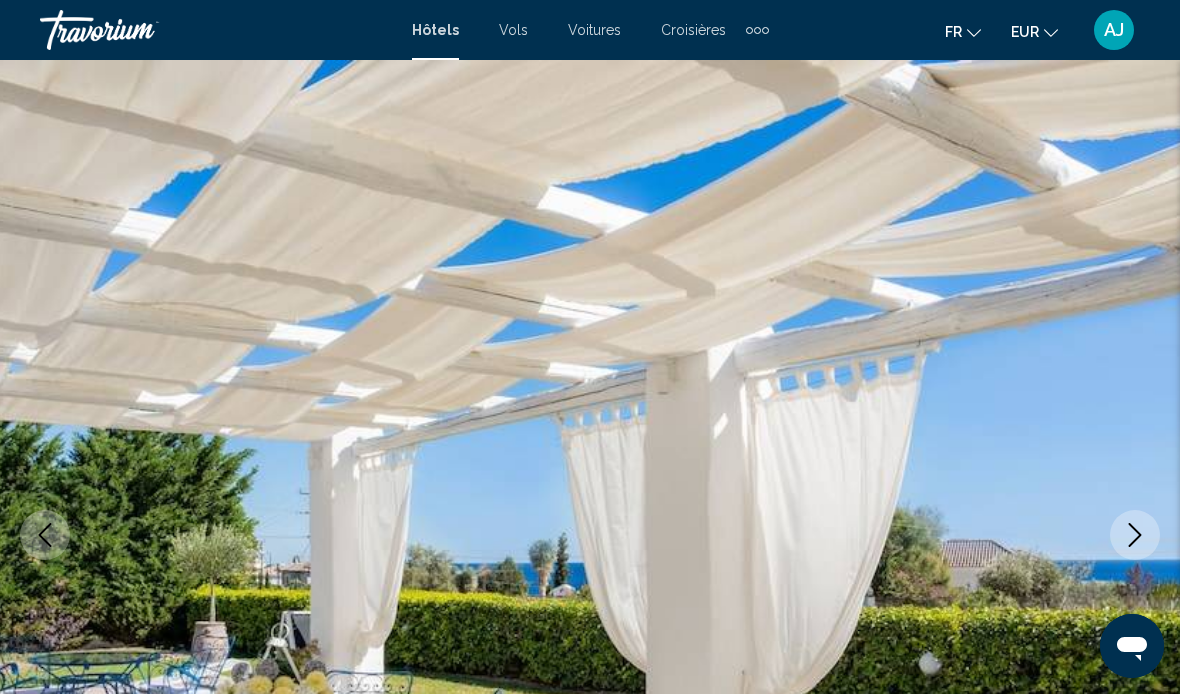 click at bounding box center [1135, 535] 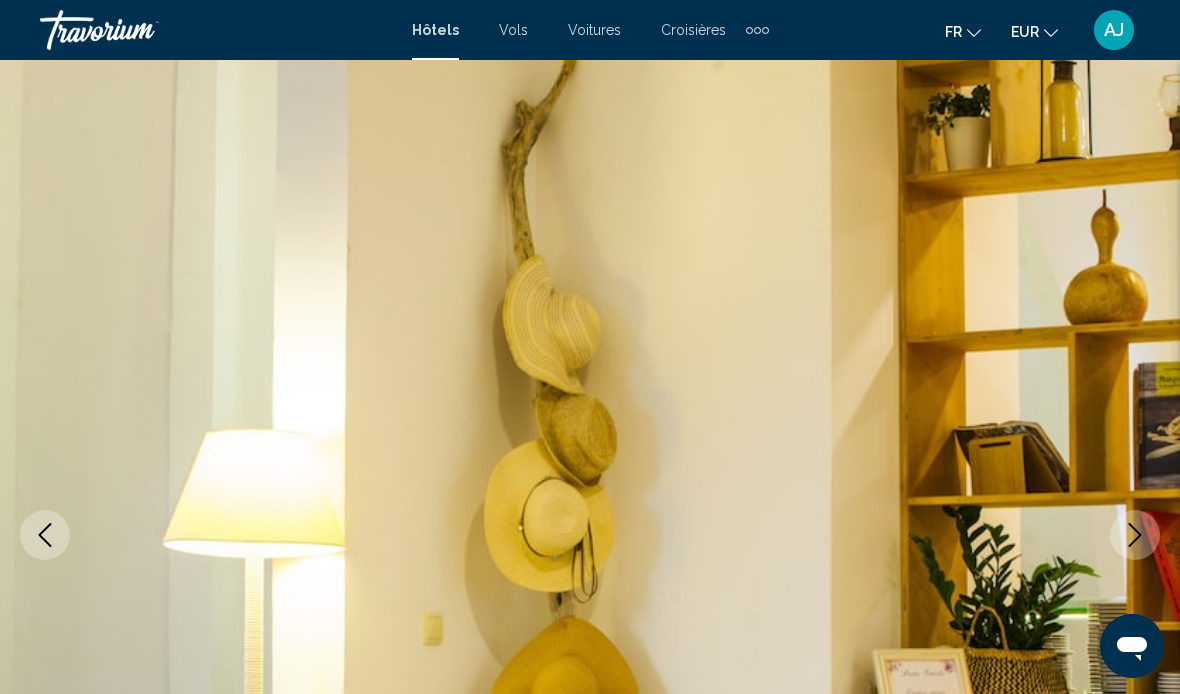 click at bounding box center [1135, 535] 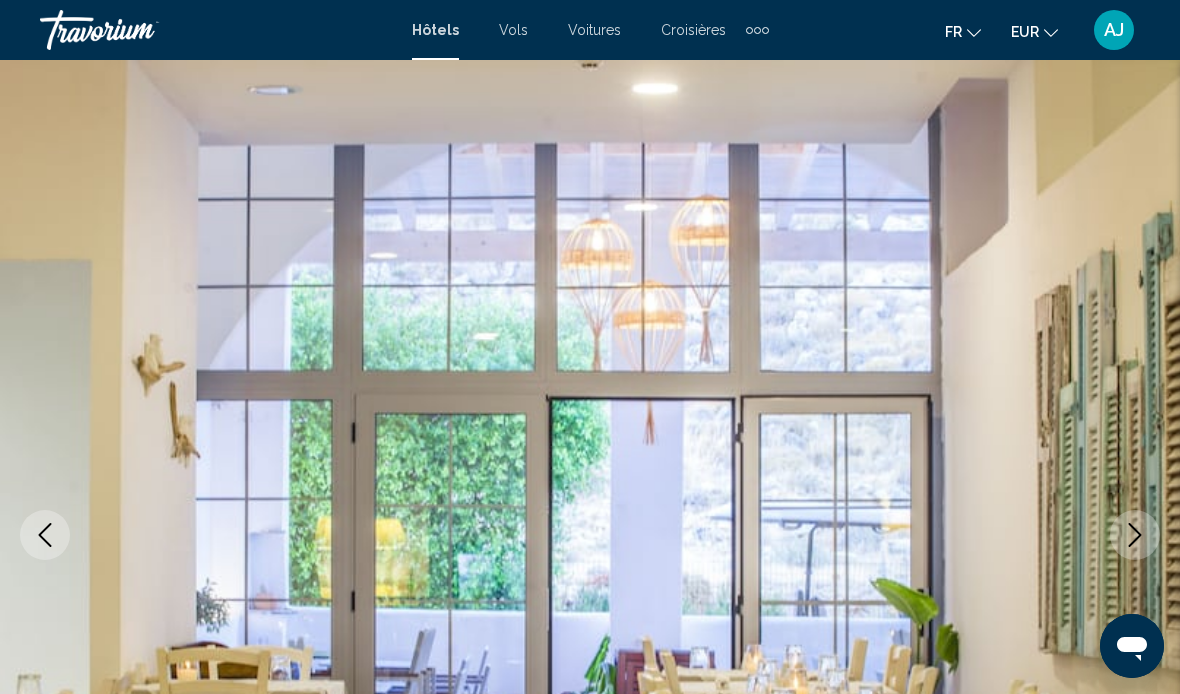 click at bounding box center (45, 535) 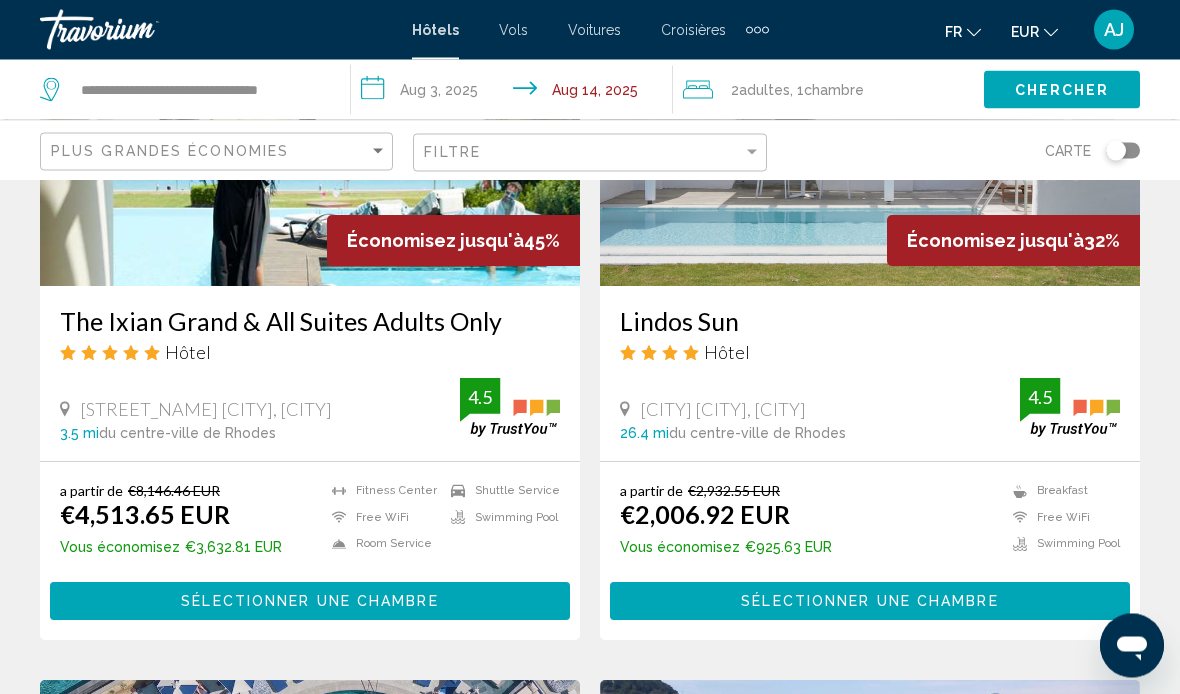 scroll, scrollTop: 1001, scrollLeft: 0, axis: vertical 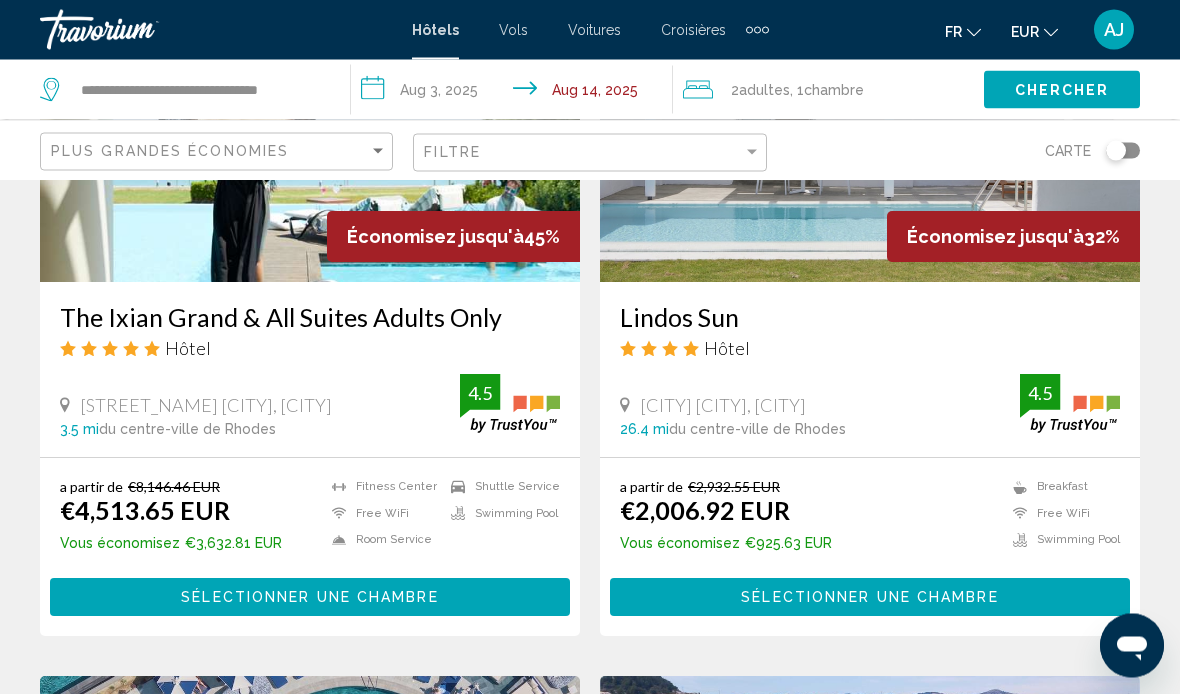 click on "Lindos Sun" at bounding box center (870, 318) 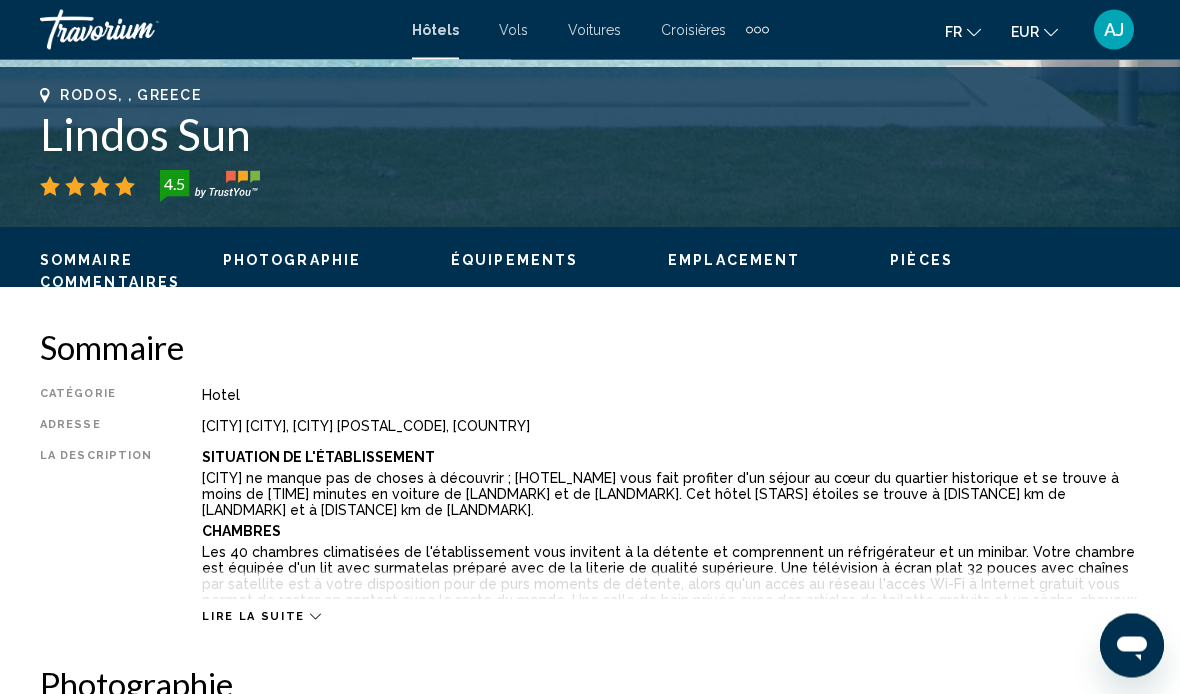 scroll, scrollTop: 783, scrollLeft: 0, axis: vertical 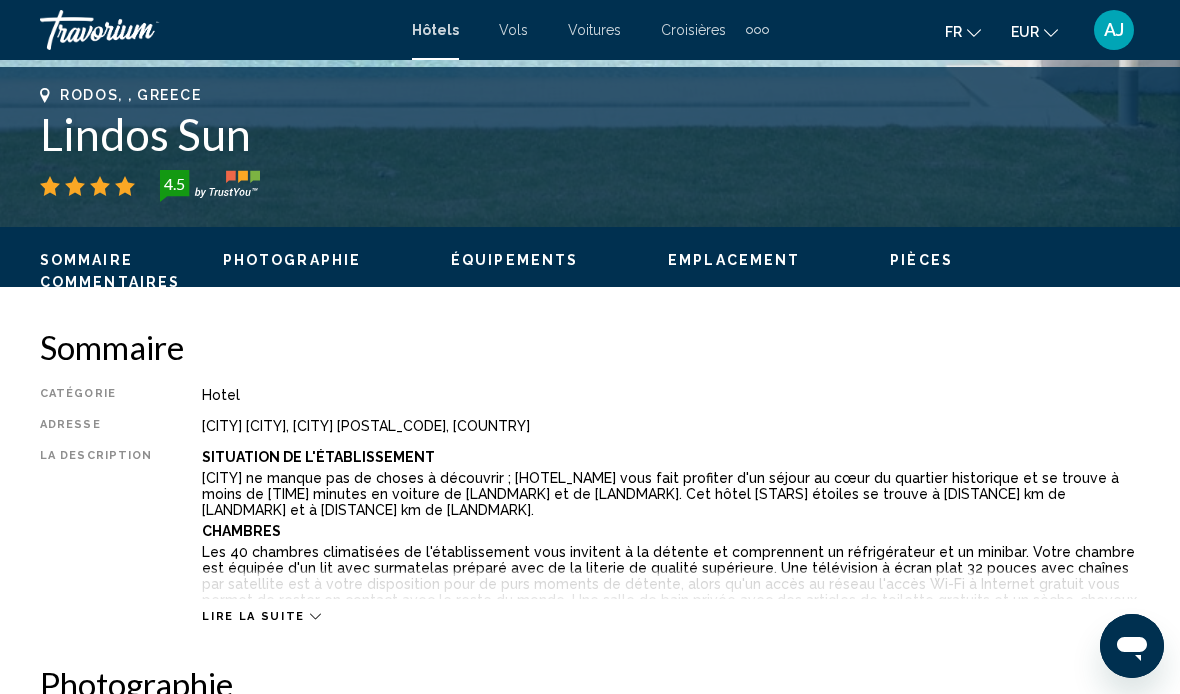 click 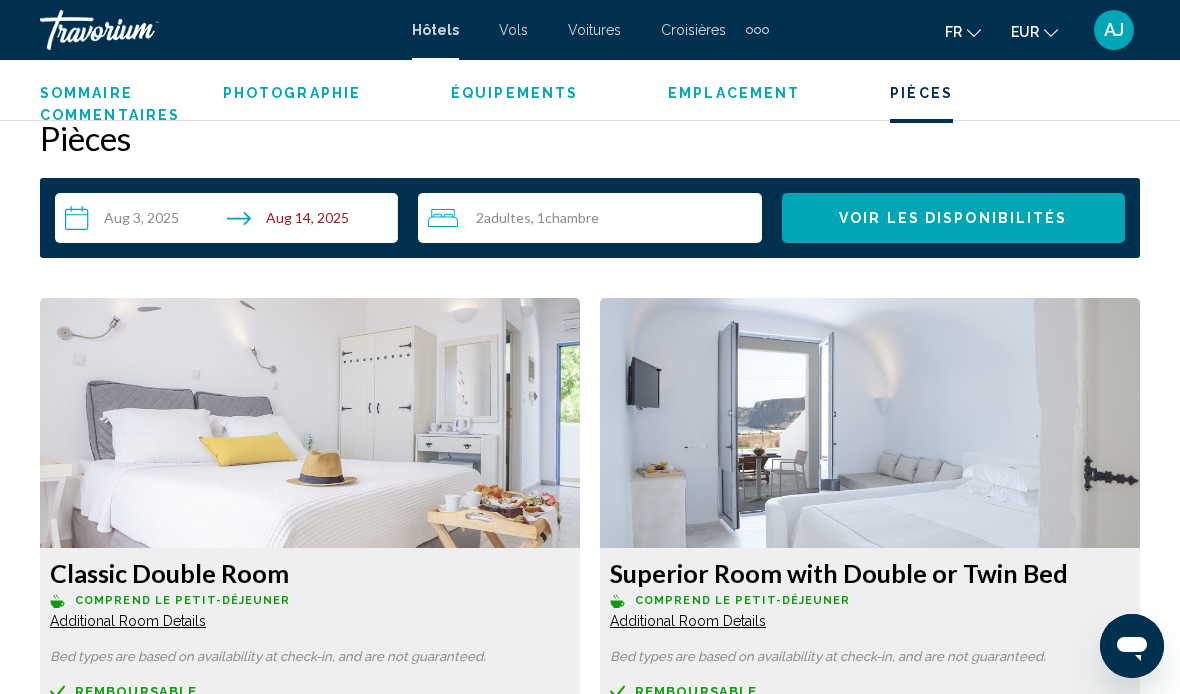 scroll, scrollTop: 3081, scrollLeft: 0, axis: vertical 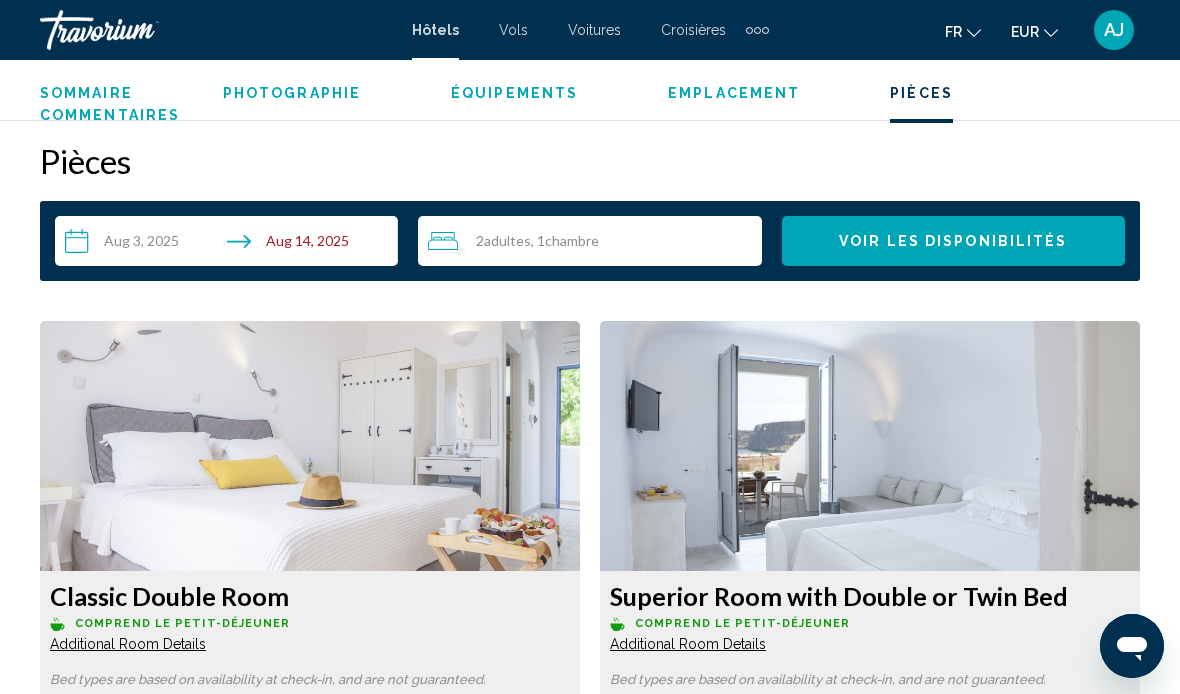 click on "**********" at bounding box center [230, 244] 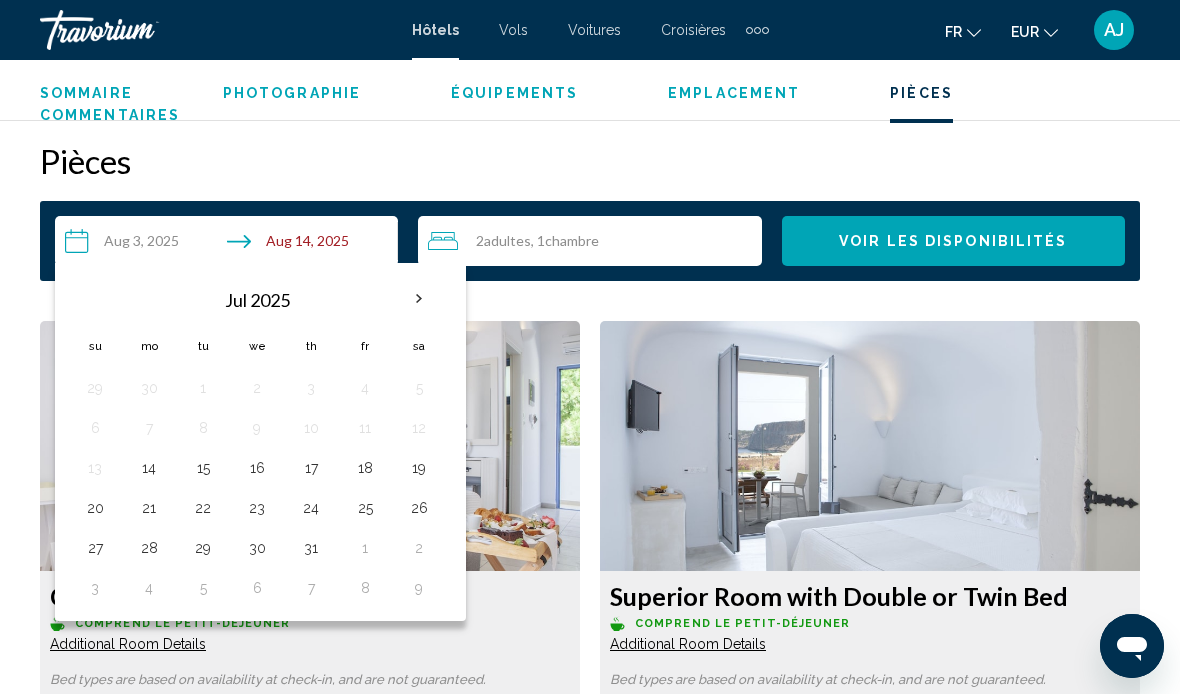 click at bounding box center (419, 299) 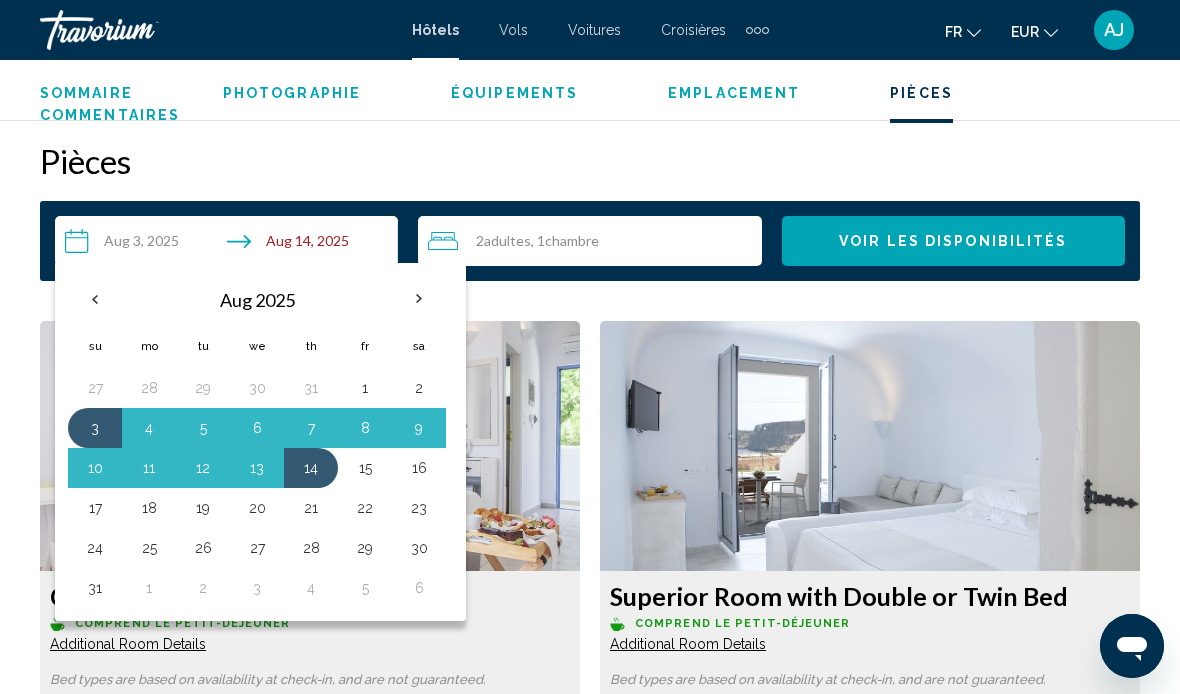 click on "13" at bounding box center [257, 468] 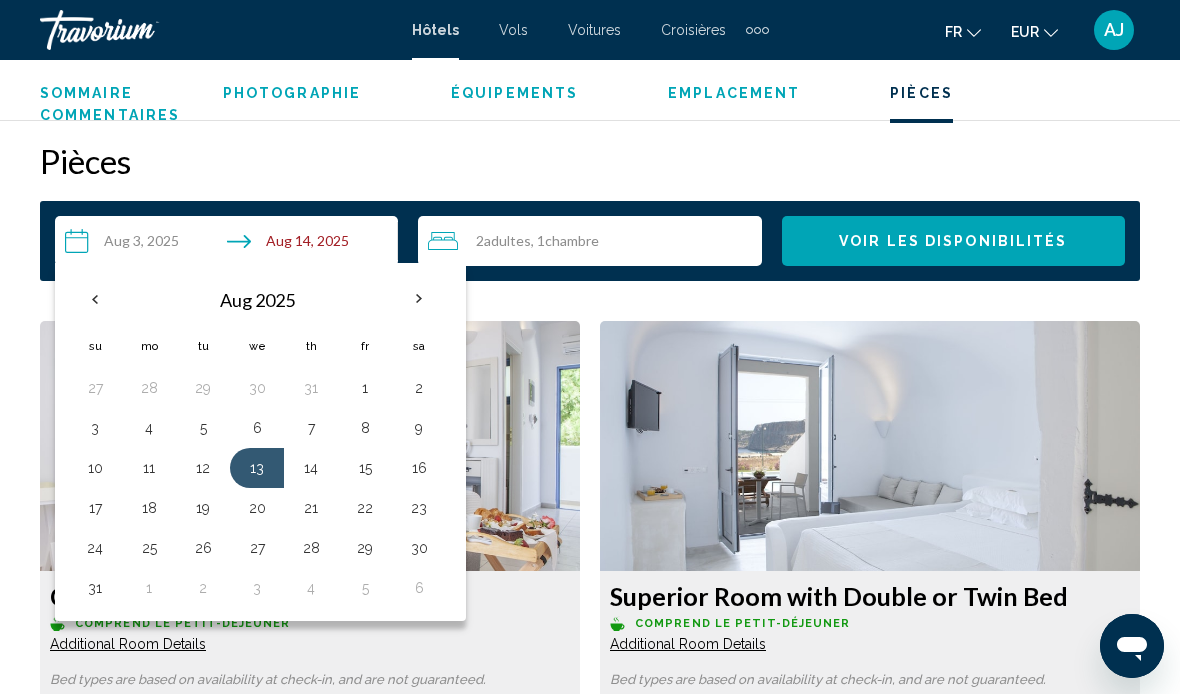 click on "Voir les disponibilités" at bounding box center [953, 242] 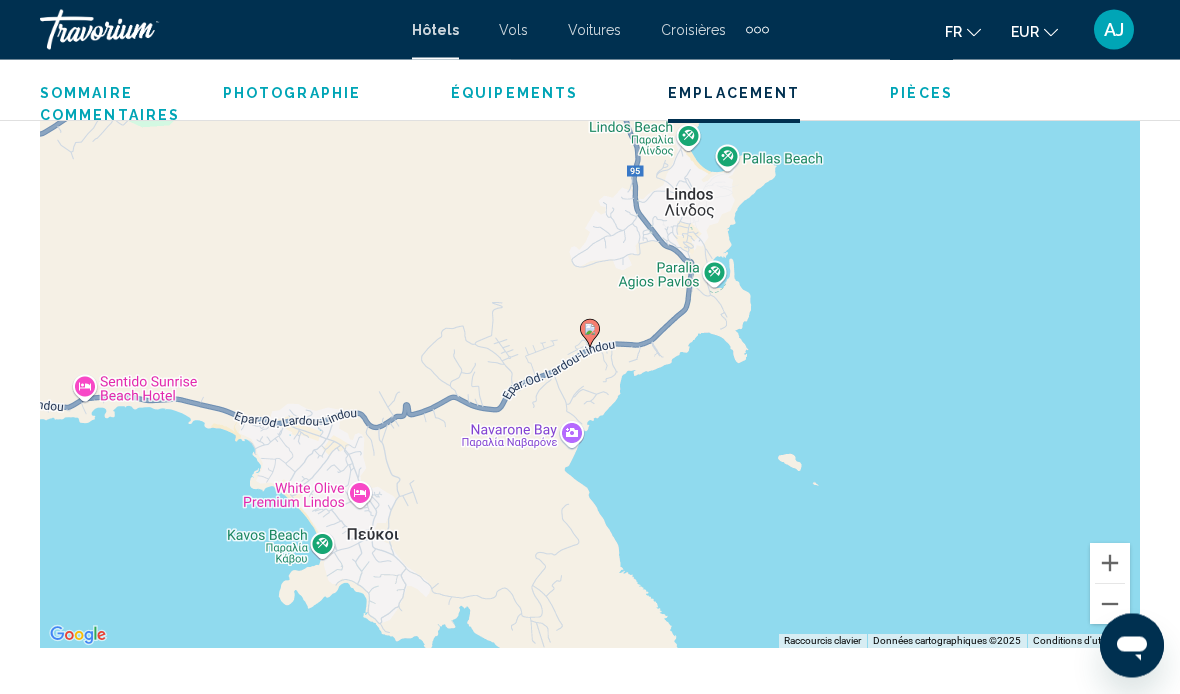 scroll, scrollTop: 2524, scrollLeft: 0, axis: vertical 